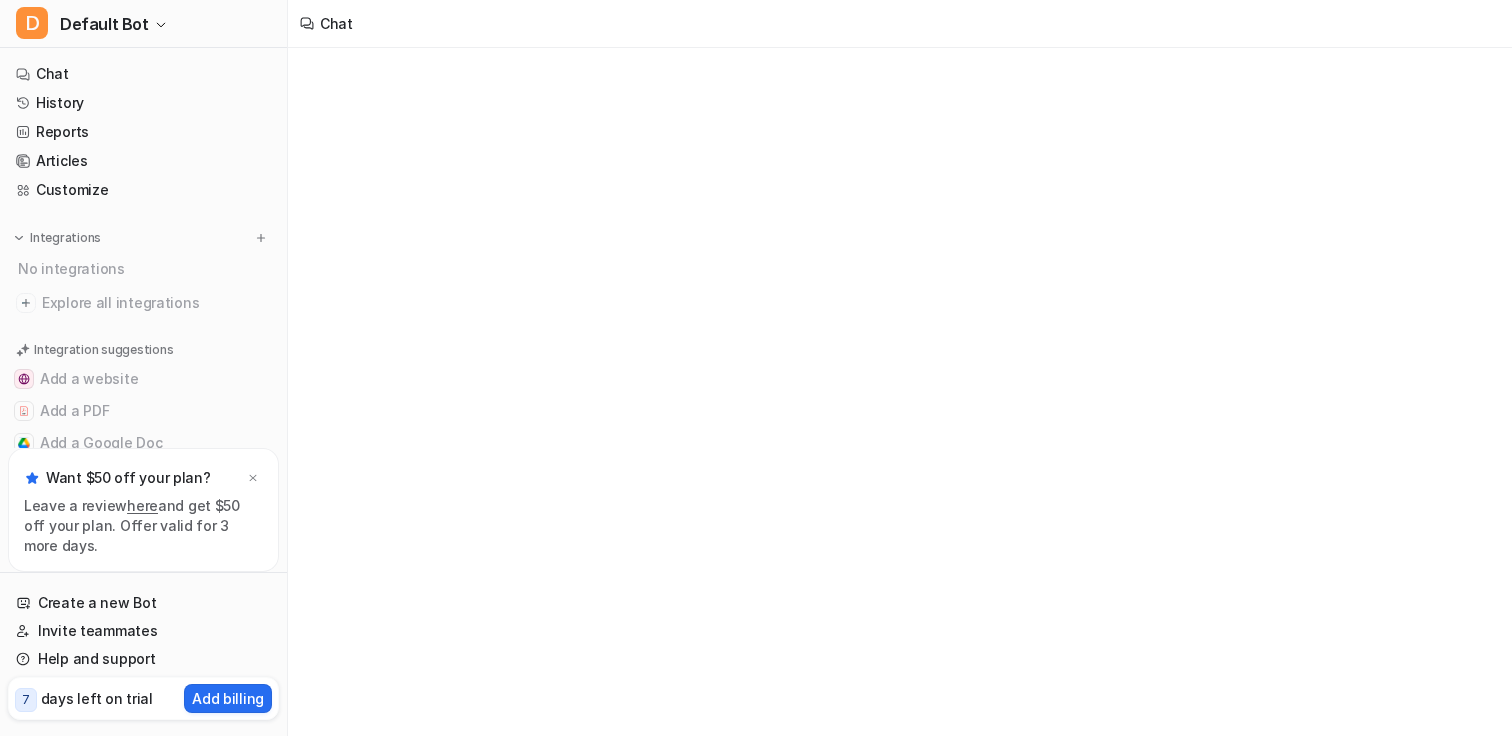 scroll, scrollTop: 0, scrollLeft: 0, axis: both 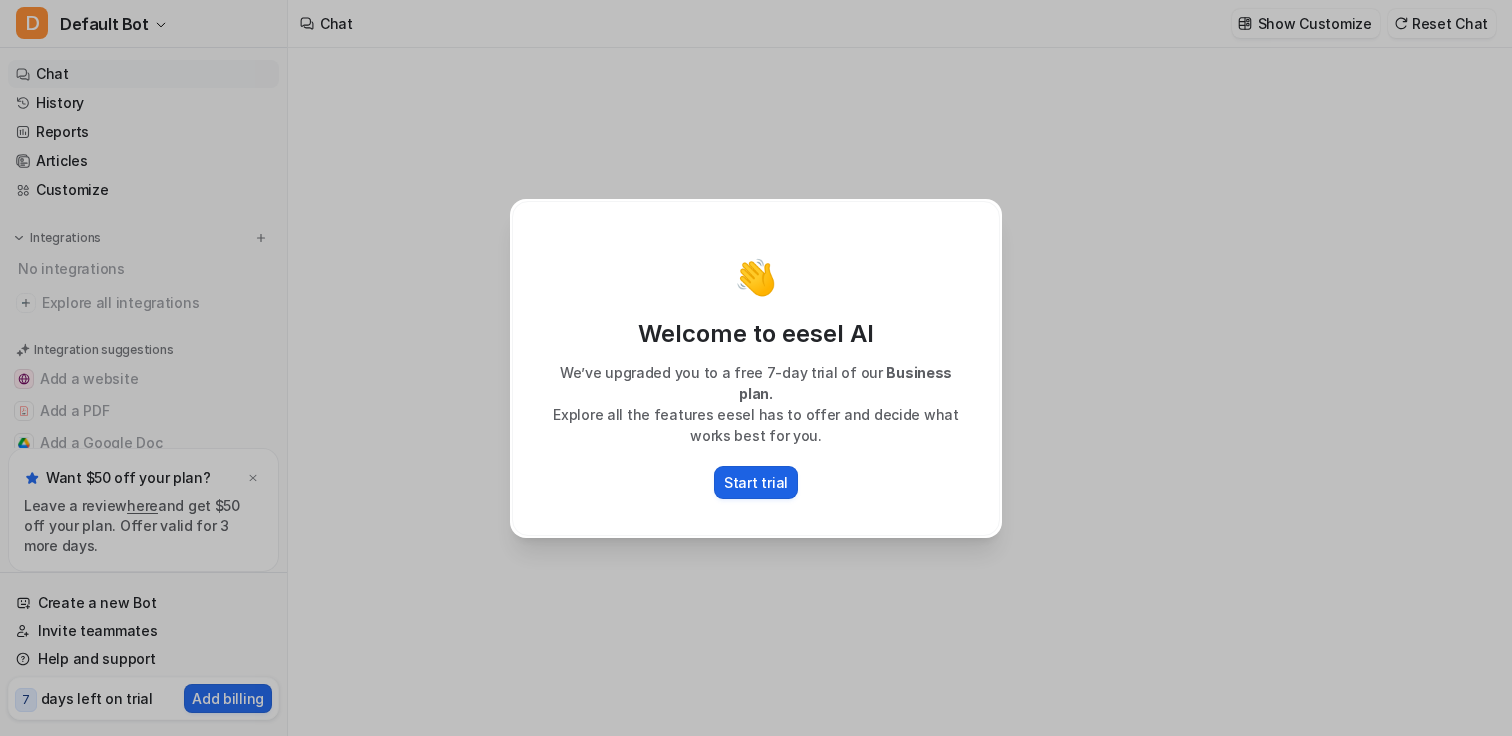 click on "Start trial" at bounding box center [756, 482] 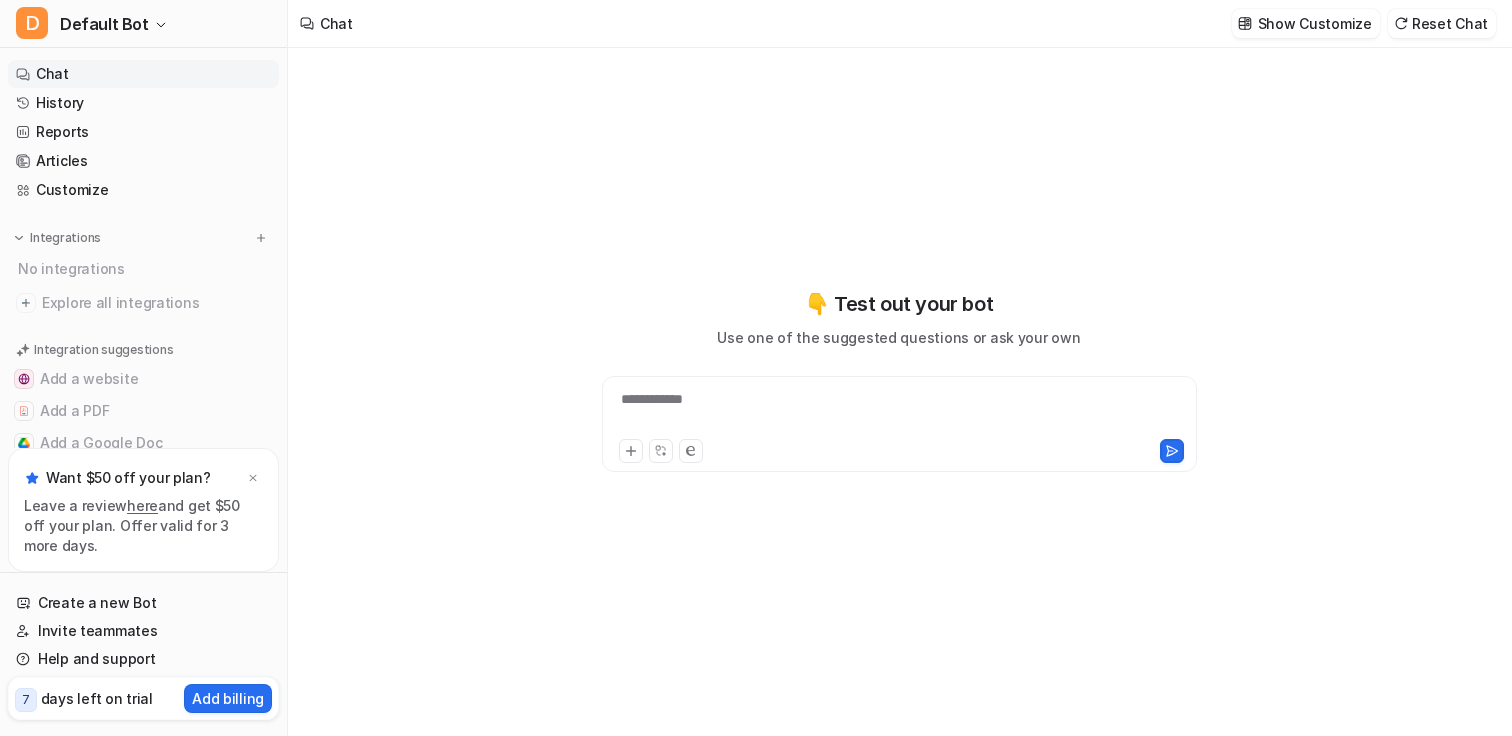 type on "**********" 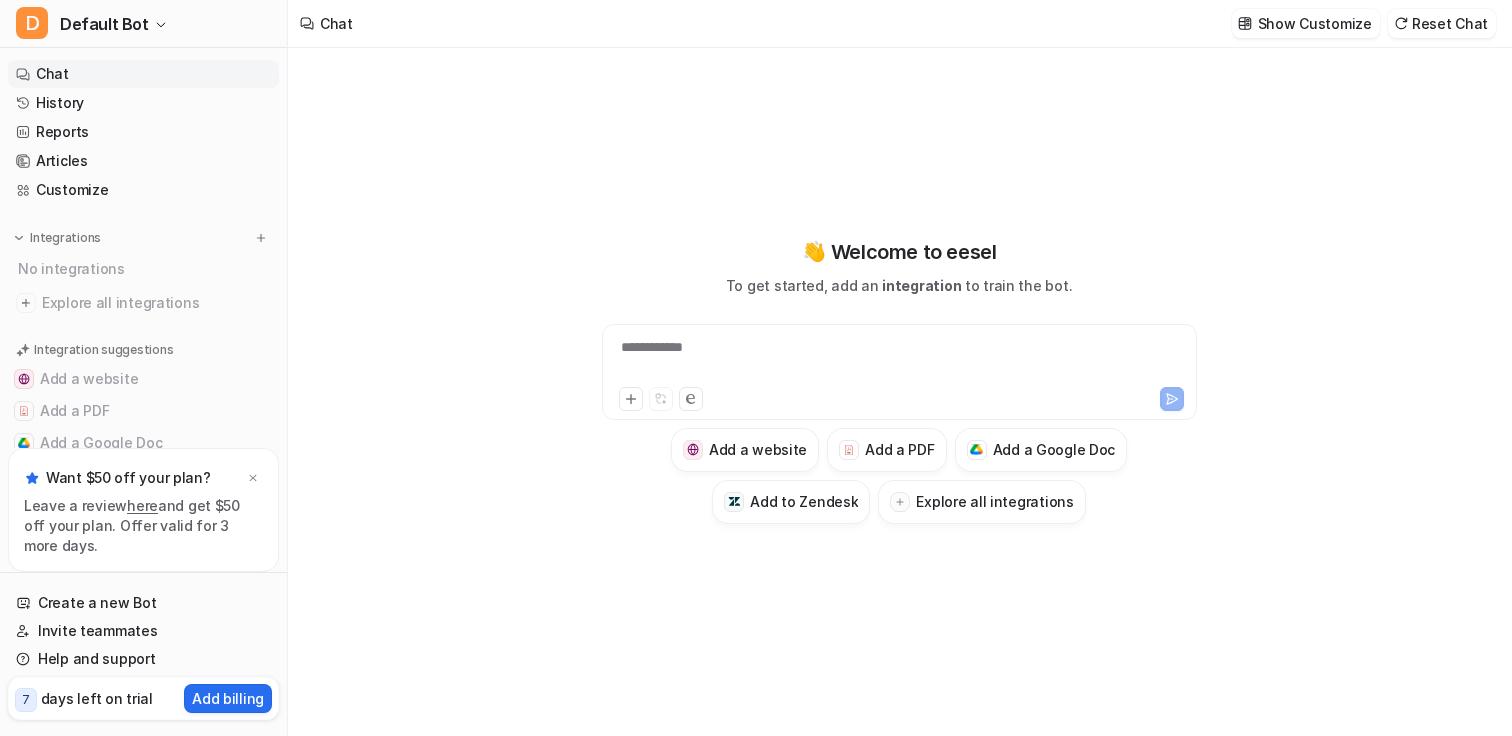 click on "**********" at bounding box center [899, 360] 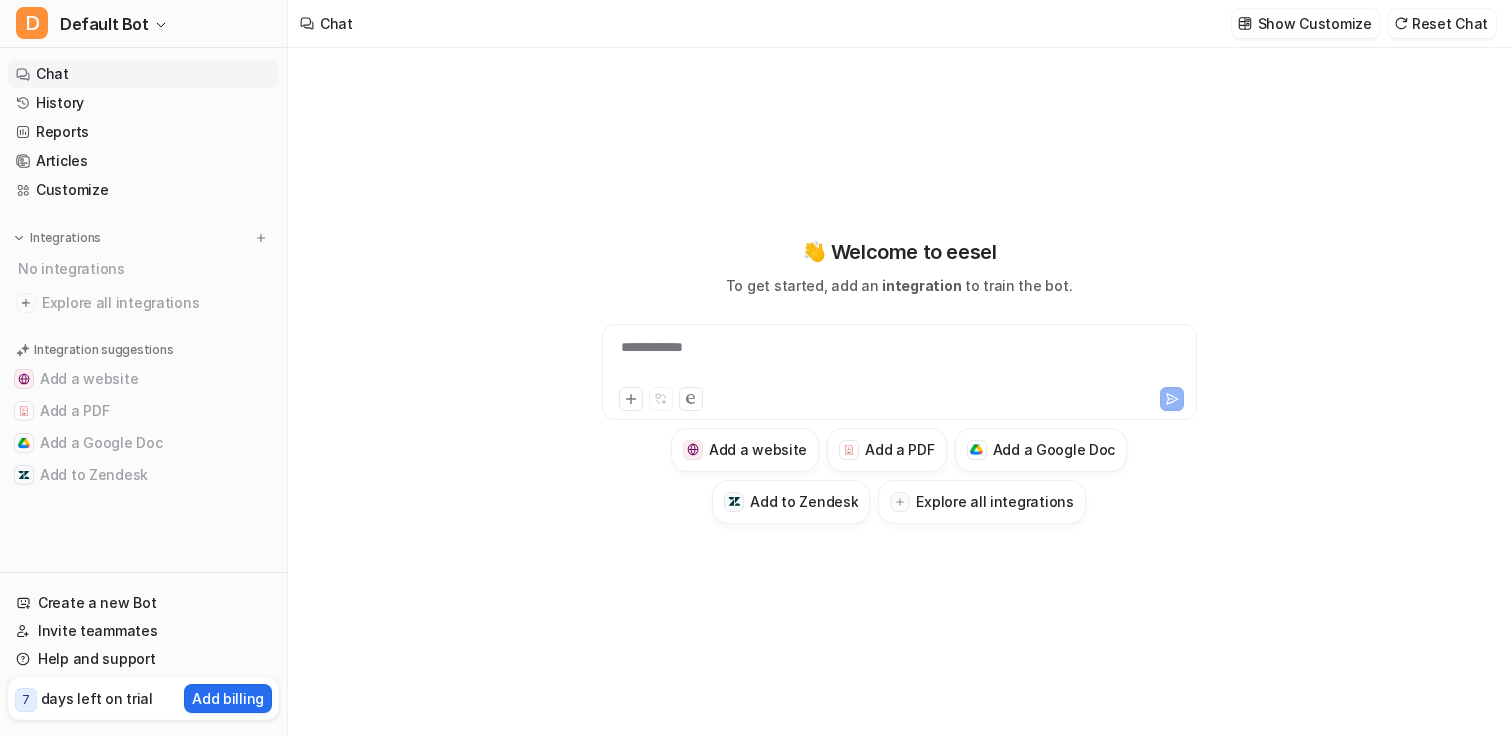 click on "**********" at bounding box center [899, 360] 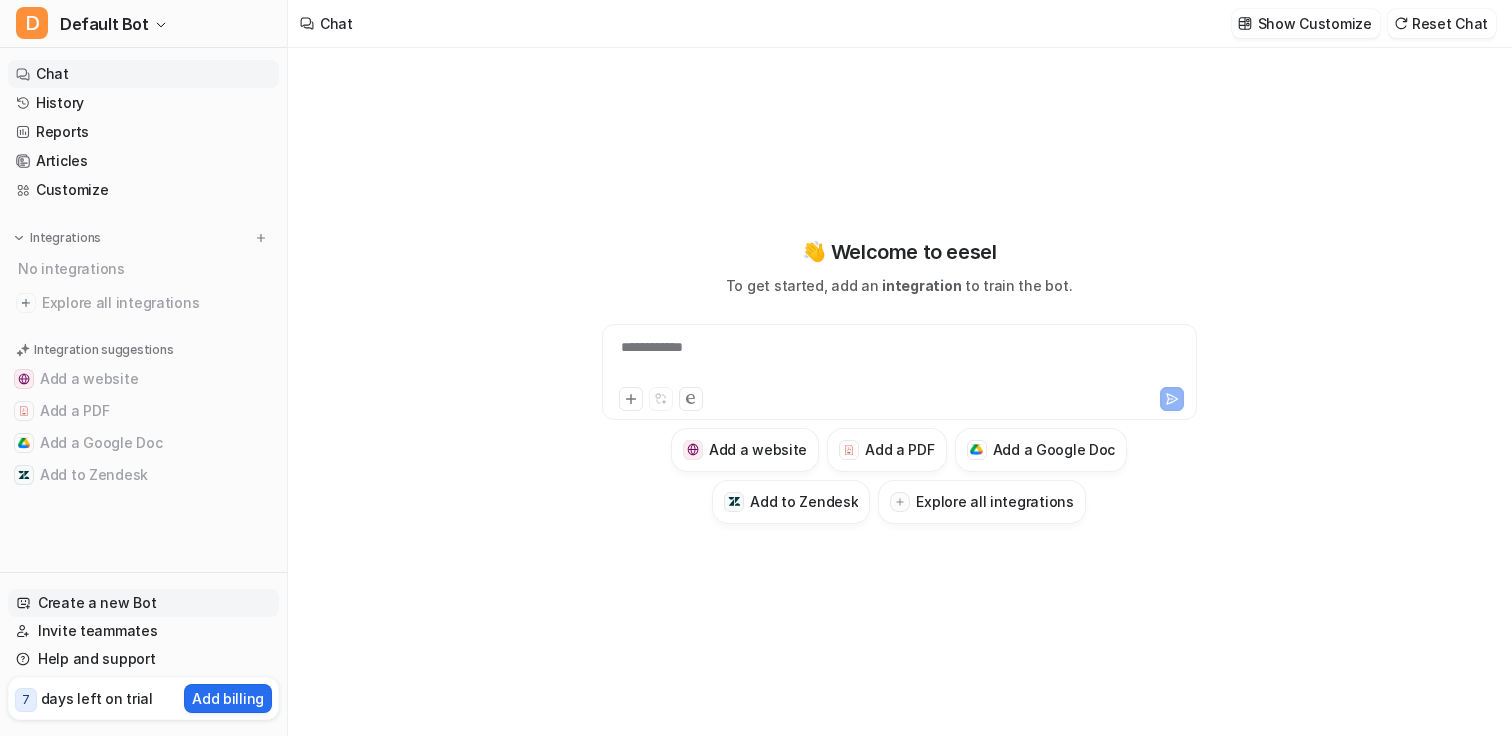 click on "Create a new Bot" at bounding box center (143, 603) 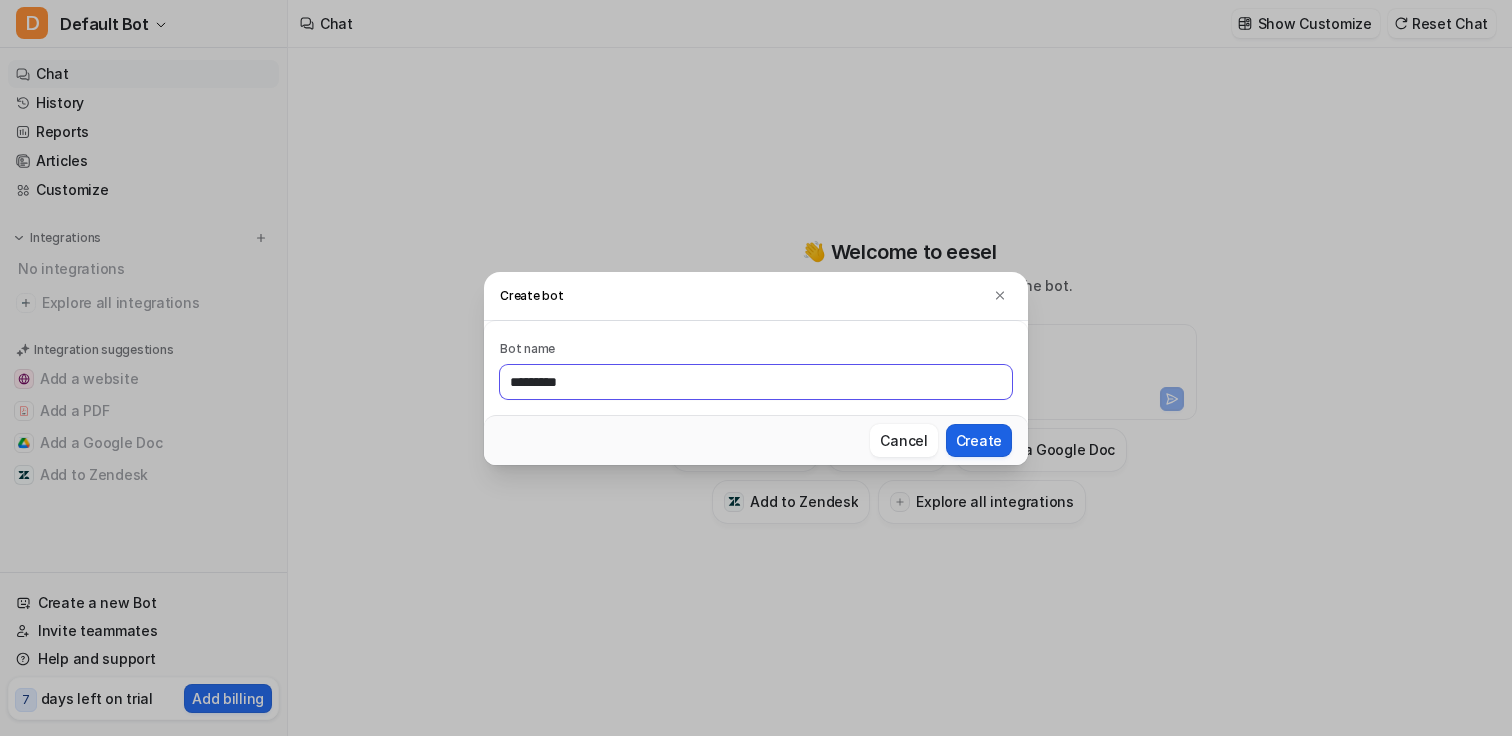 type on "*********" 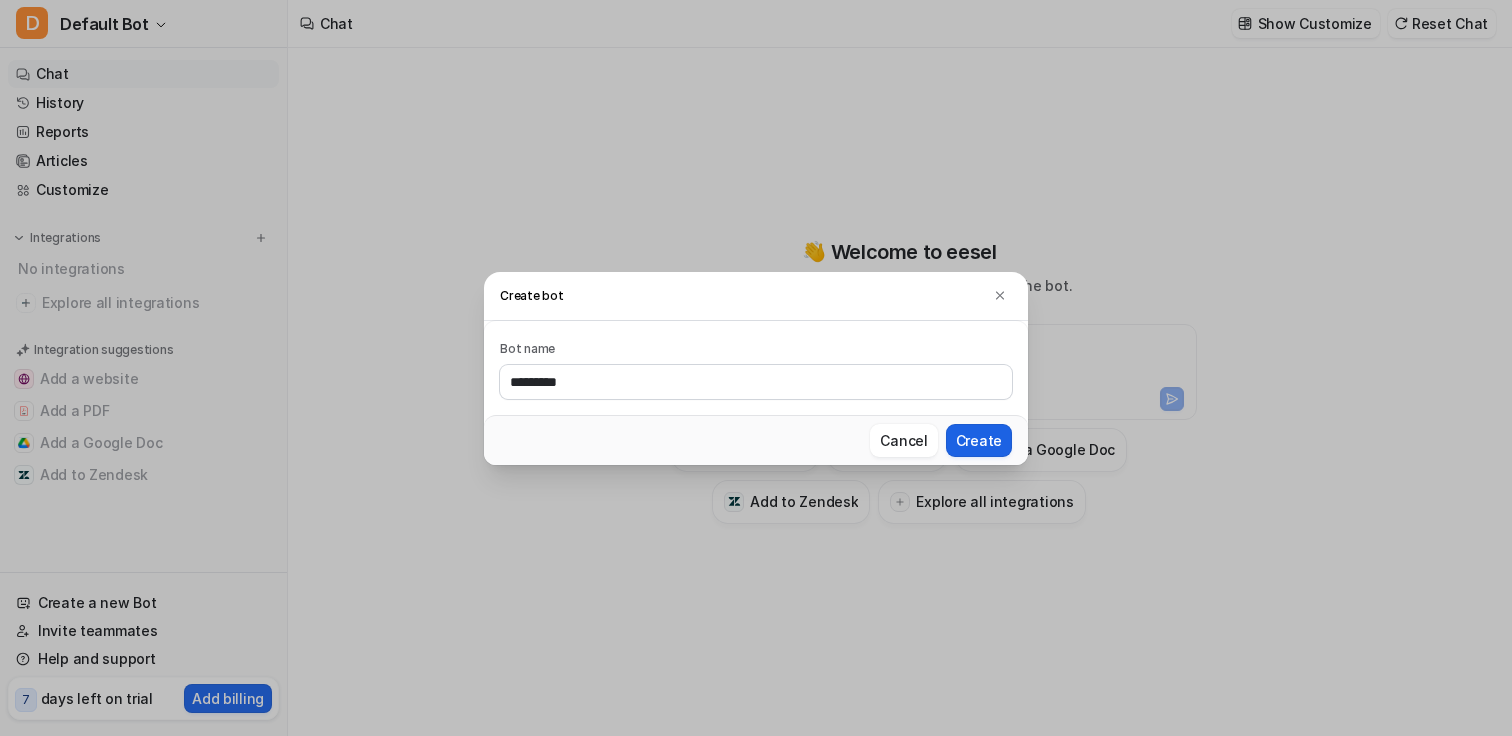 click on "Create" at bounding box center (979, 440) 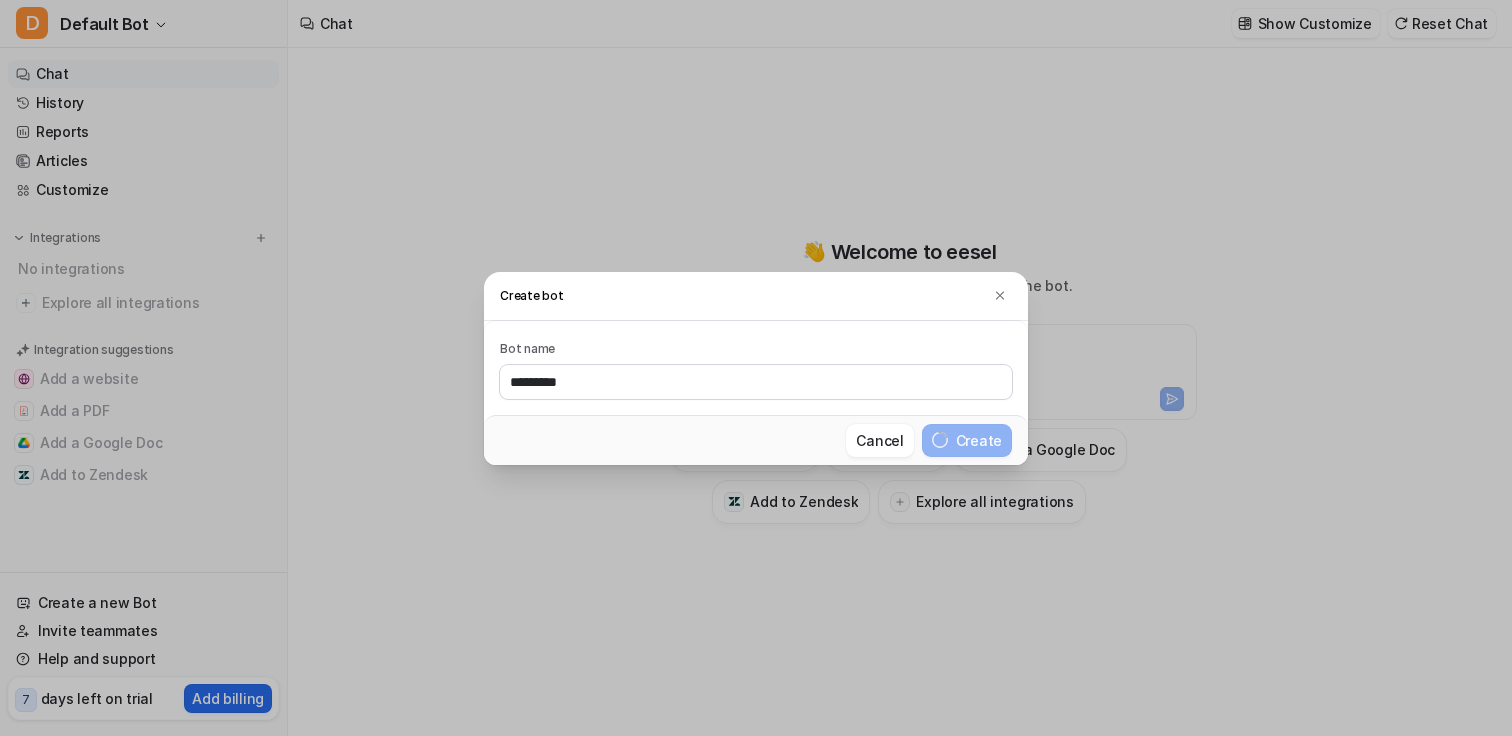 type 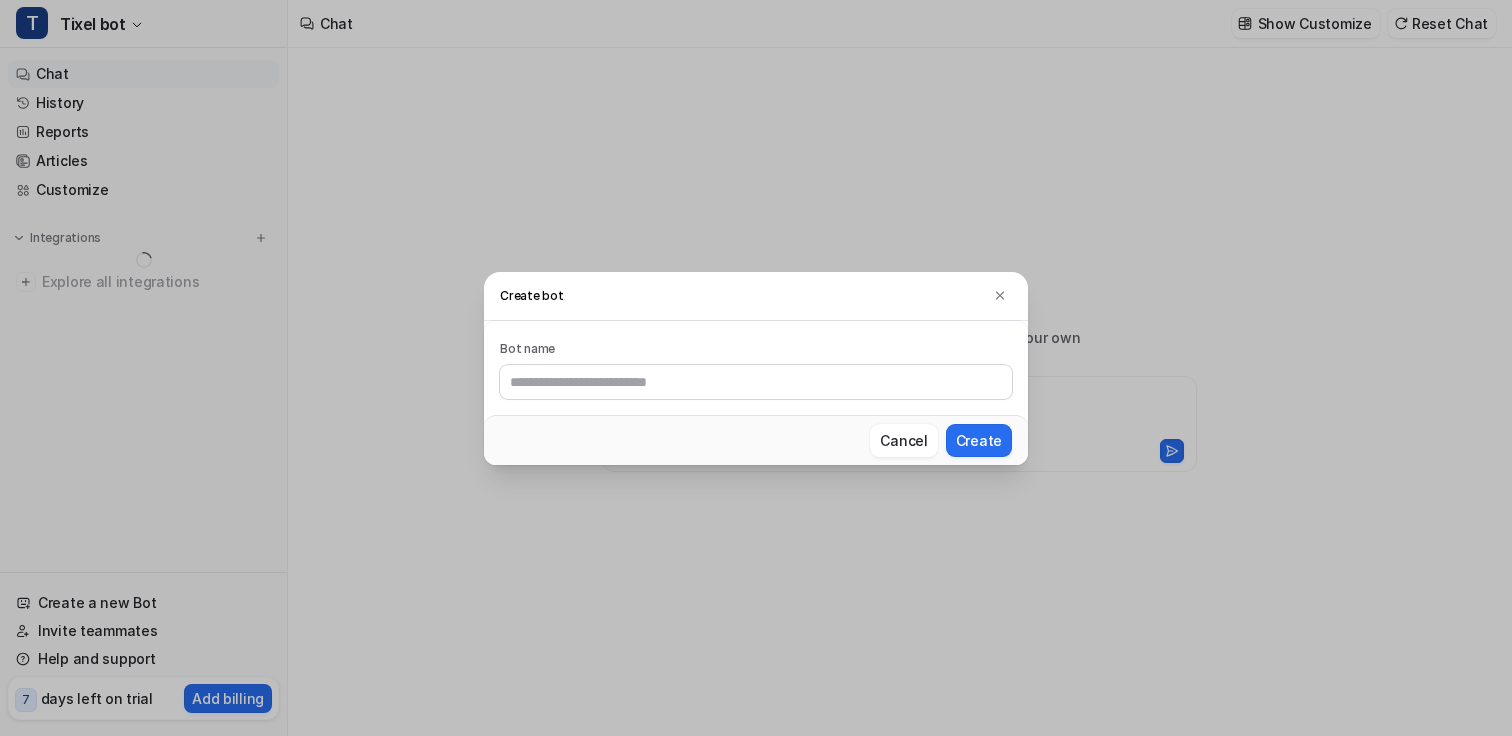 type on "**********" 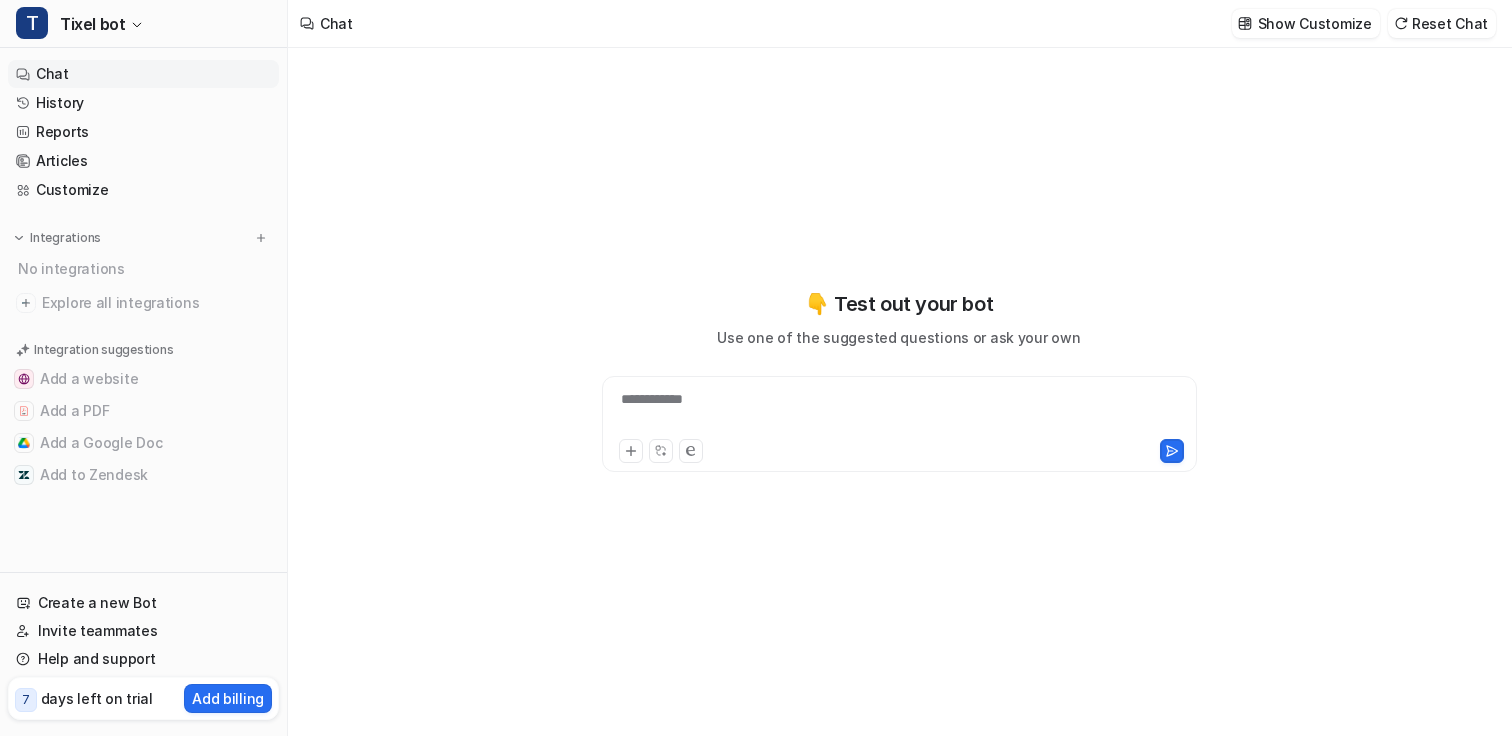 click on "**********" at bounding box center [899, 412] 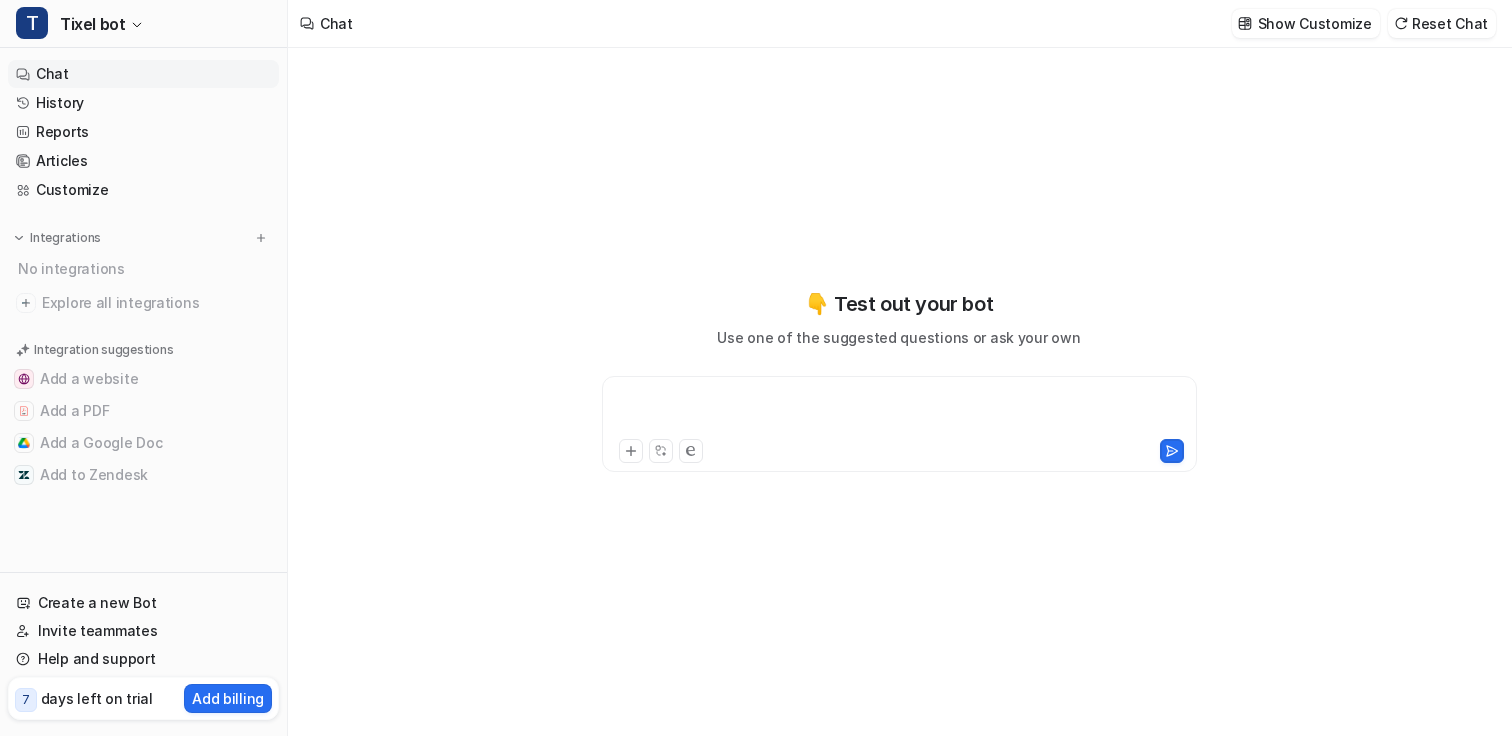type 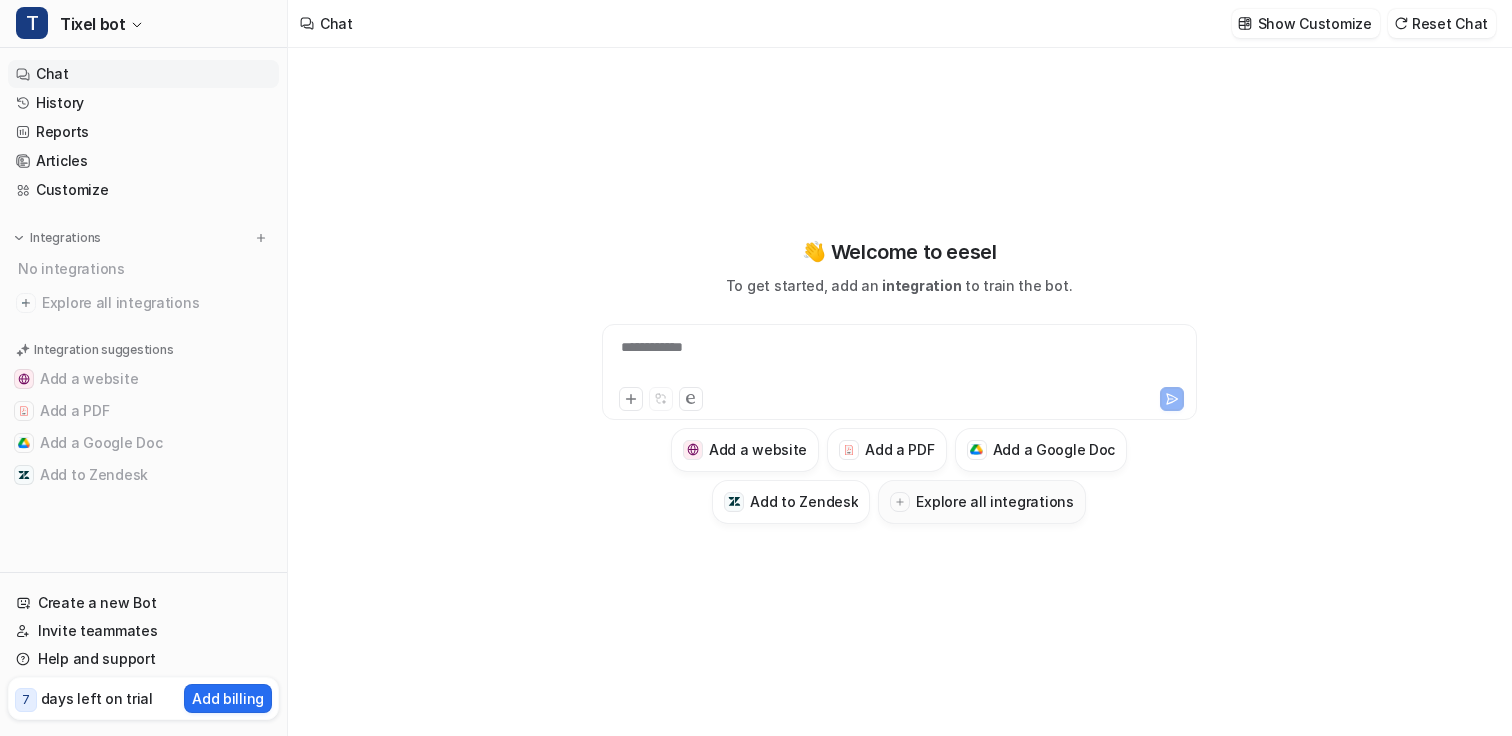 click on "Explore all integrations" at bounding box center (994, 501) 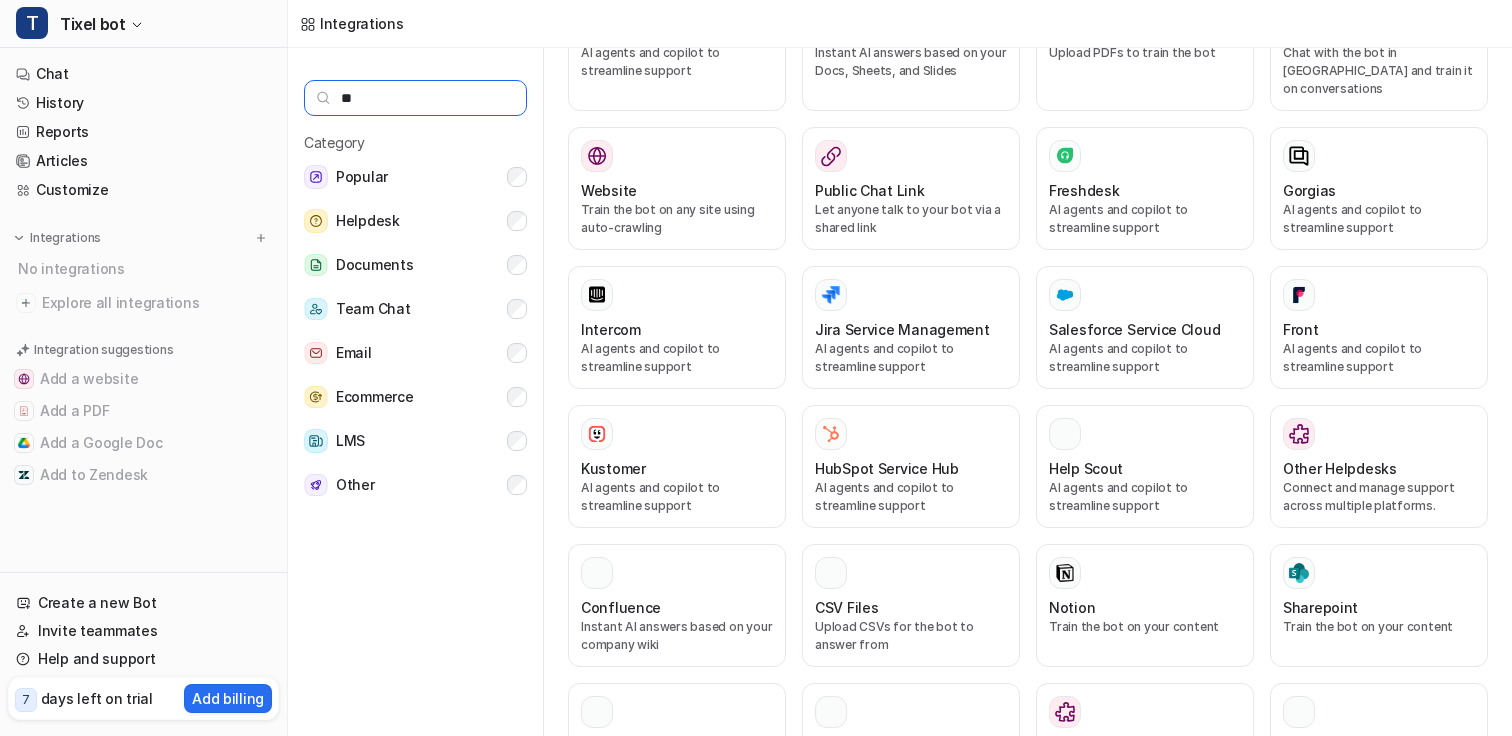 scroll, scrollTop: 0, scrollLeft: 0, axis: both 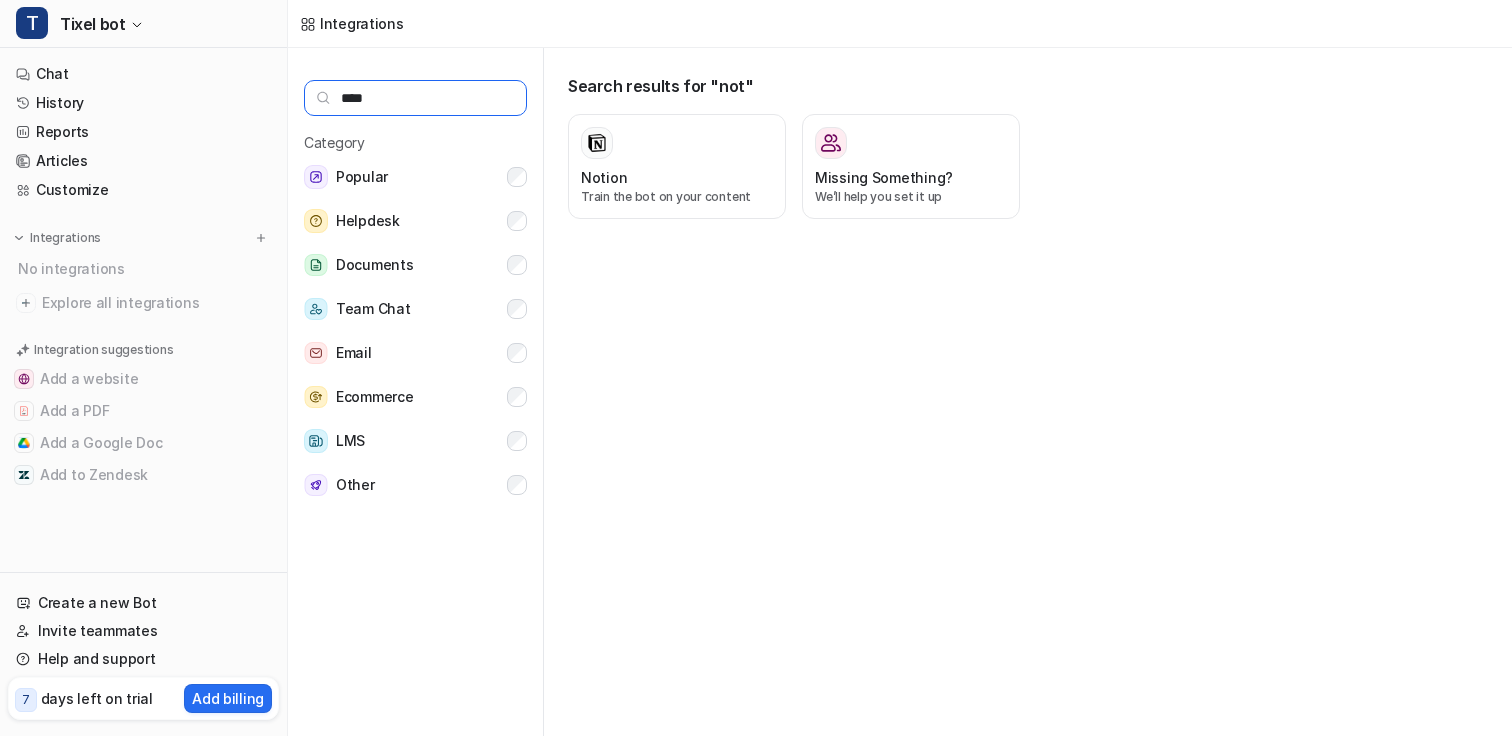 type on "*****" 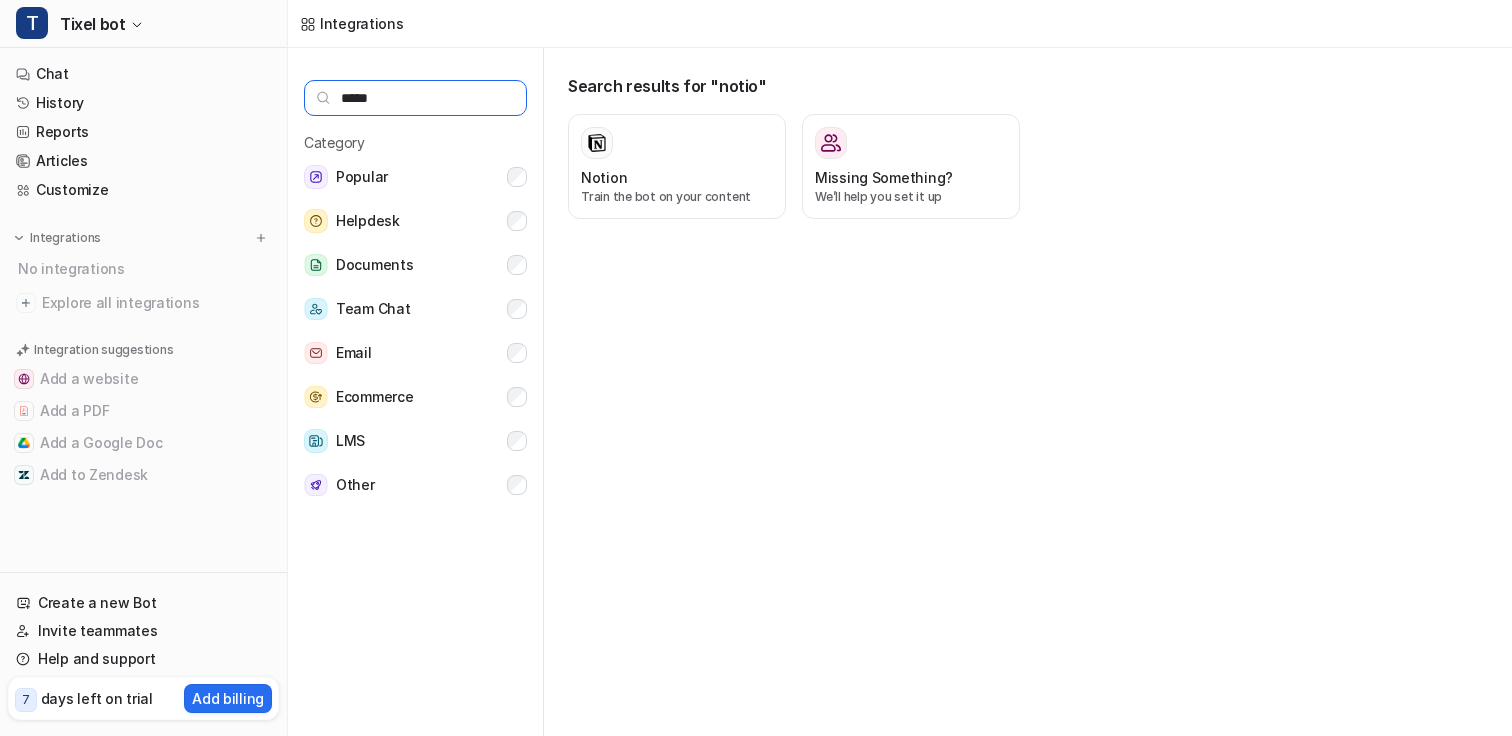 drag, startPoint x: 398, startPoint y: 99, endPoint x: 337, endPoint y: 99, distance: 61 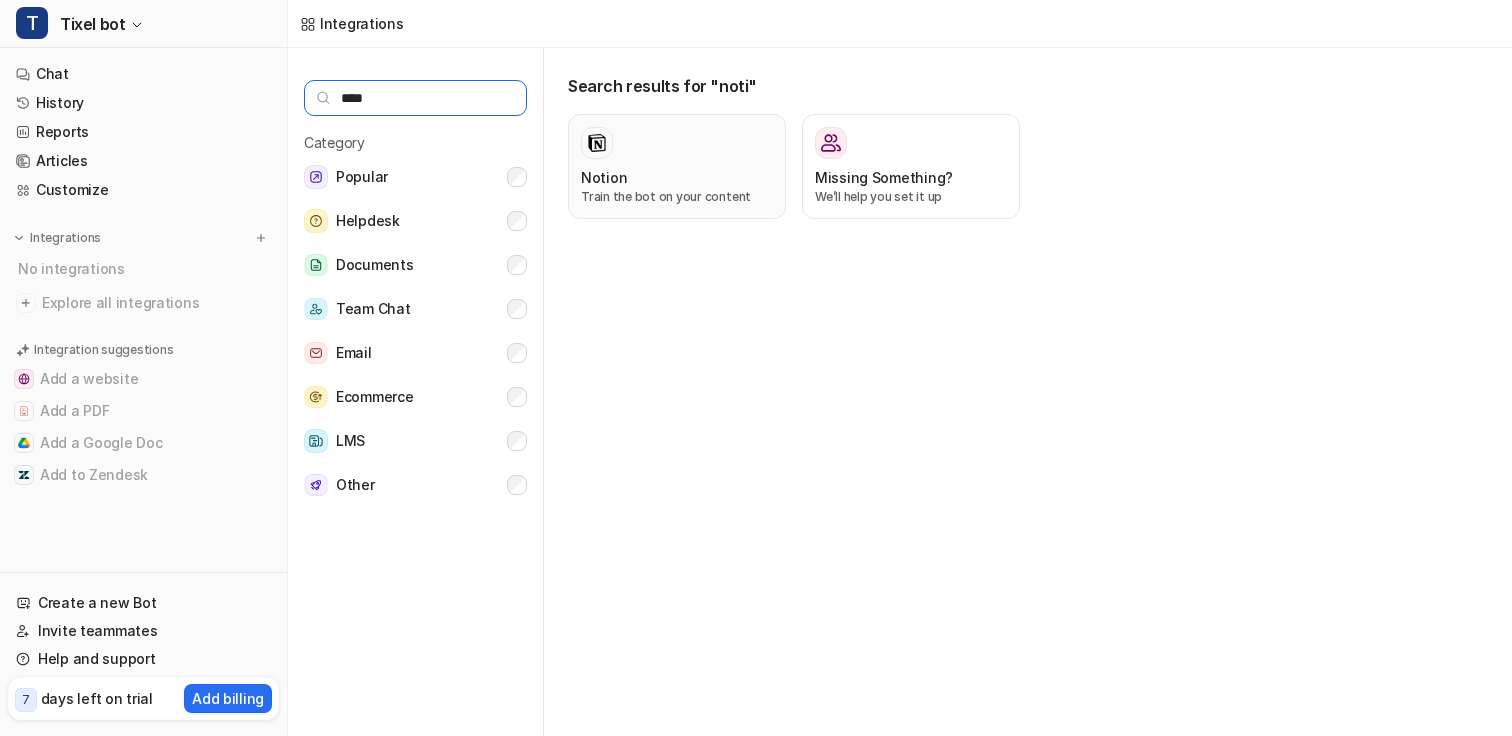 type on "****" 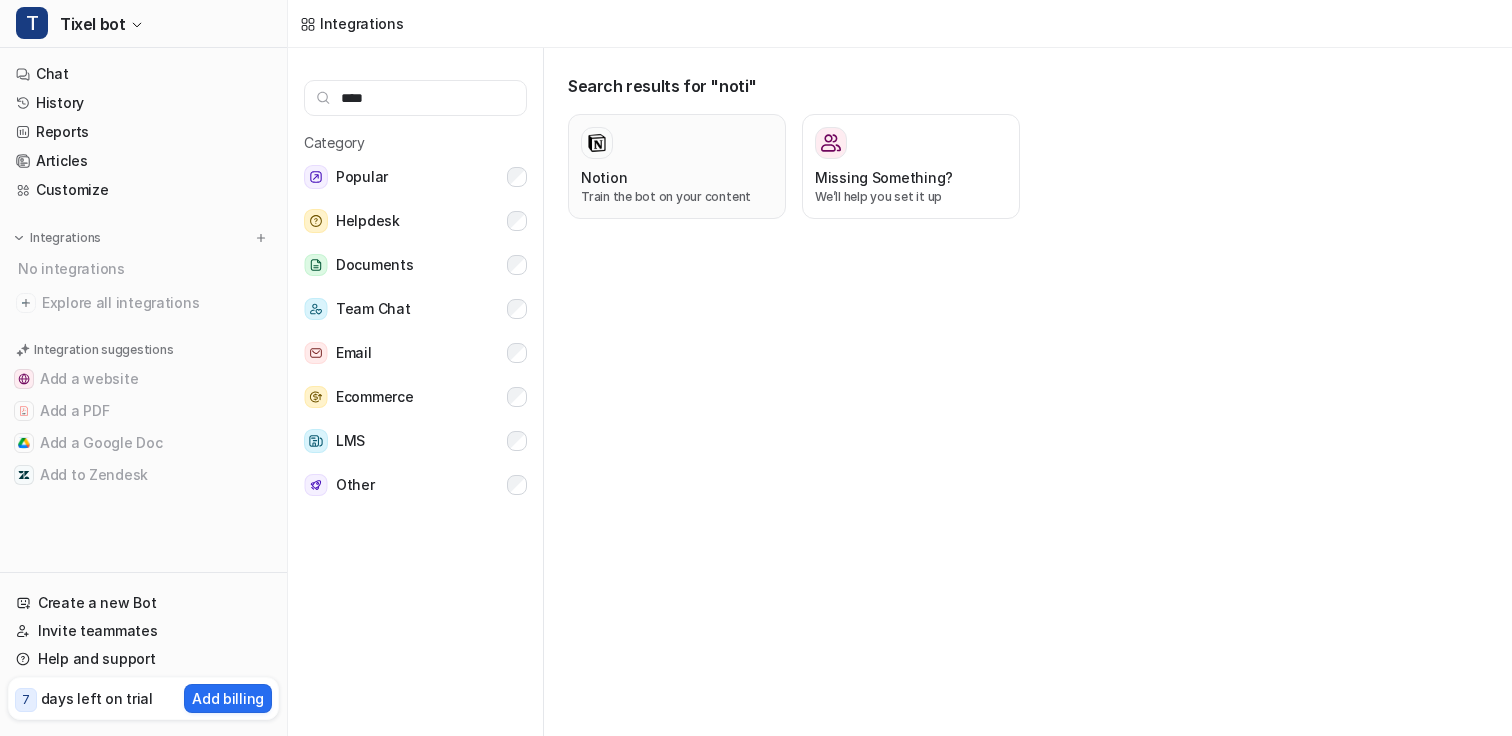 click on "Notion" at bounding box center (677, 177) 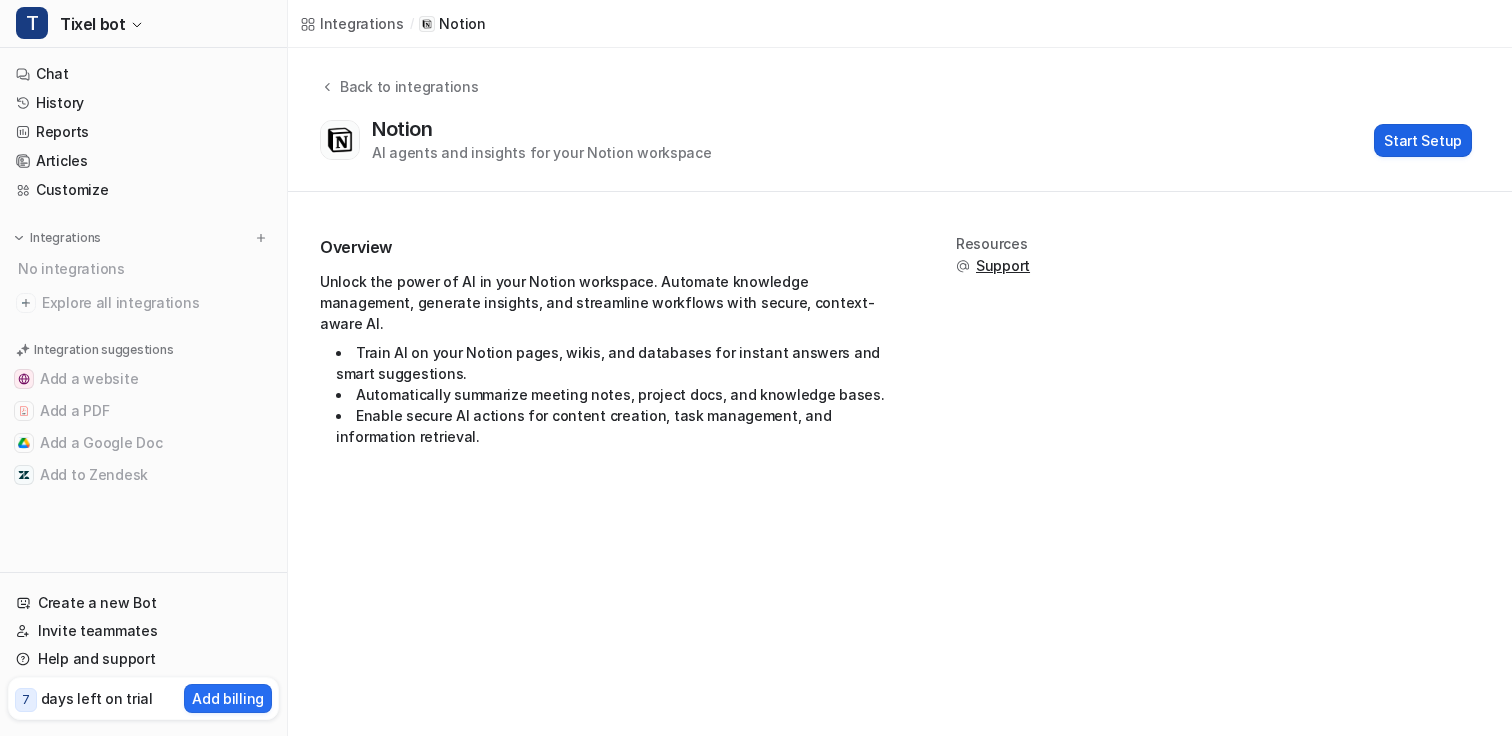 click on "Start Setup" at bounding box center (1423, 140) 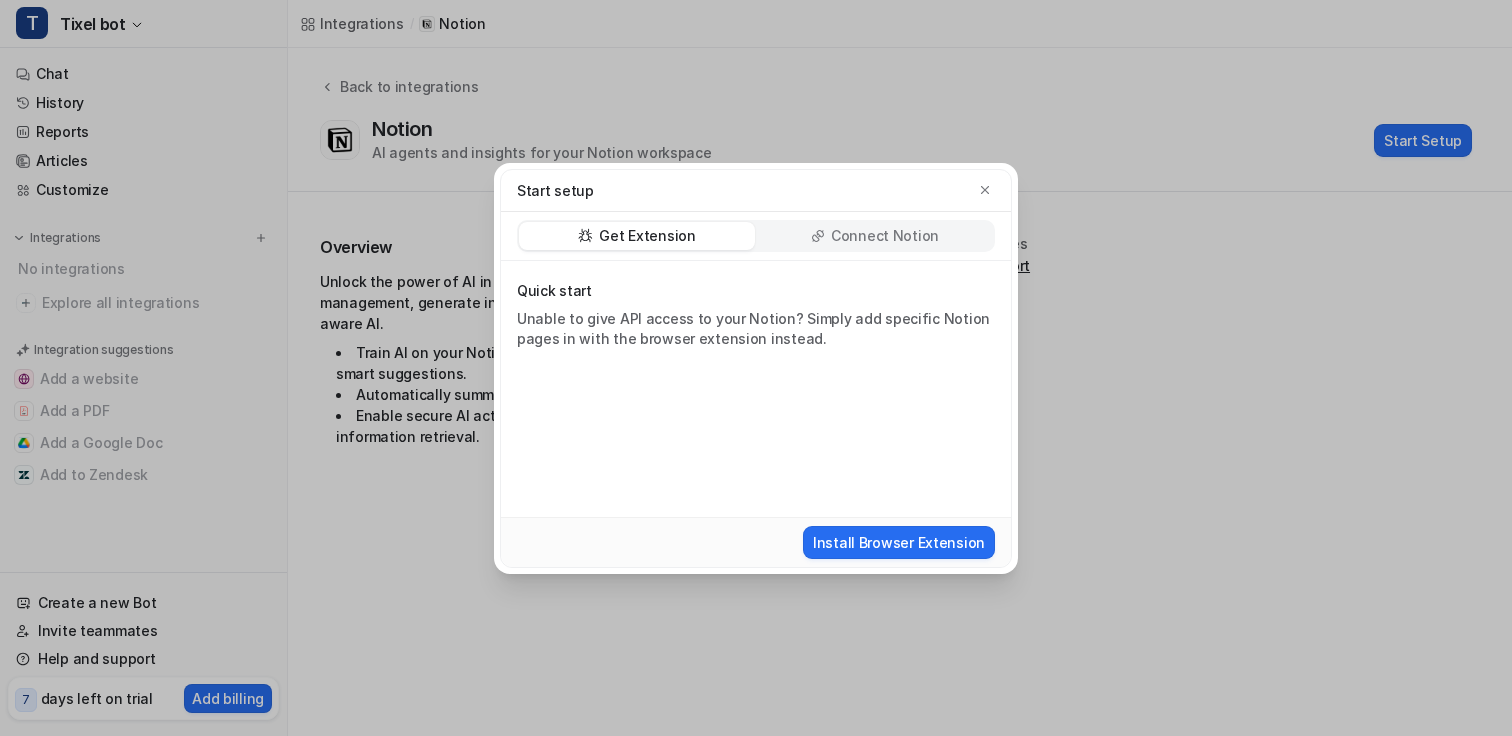 click on "Connect Notion" at bounding box center [885, 236] 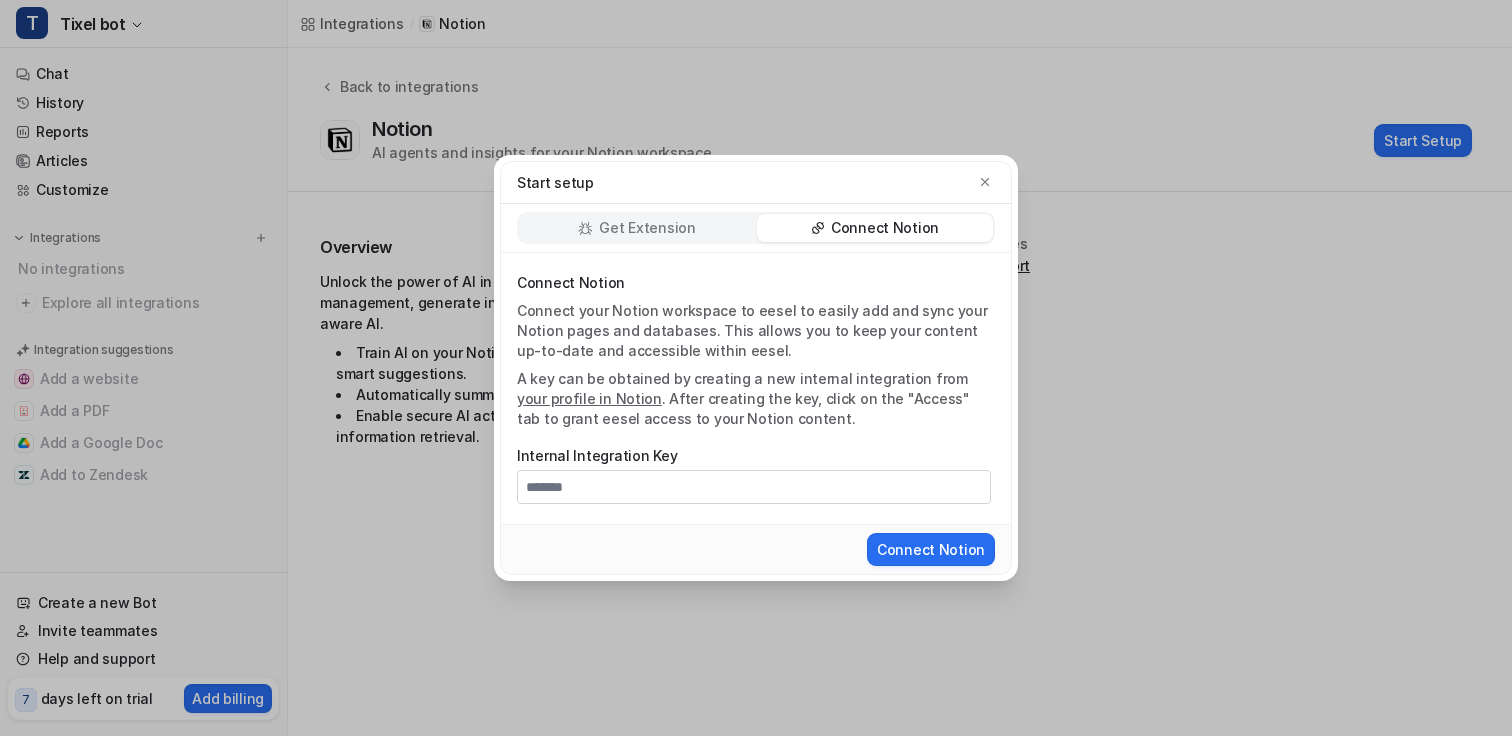 click on "Get Extension" at bounding box center [637, 228] 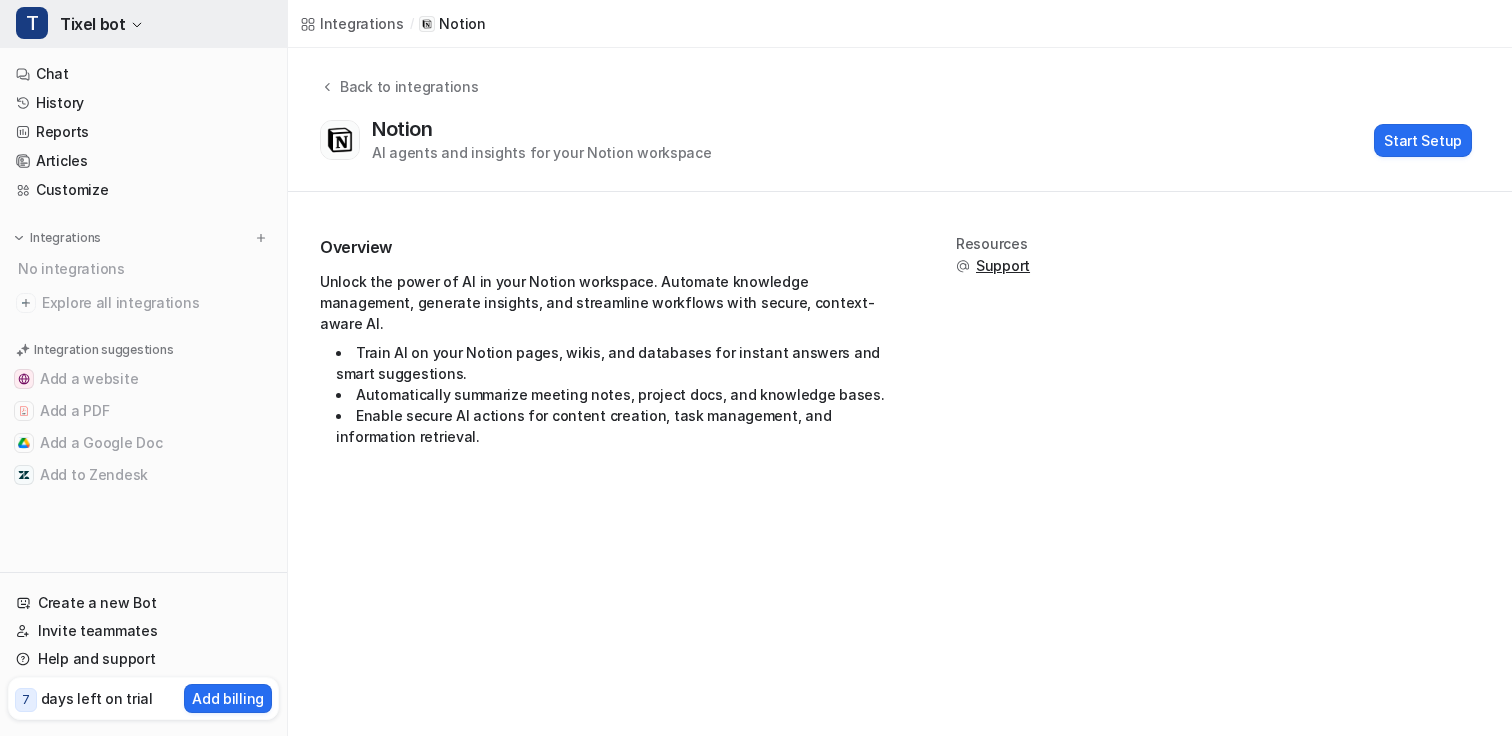 click on "Tixel bot" at bounding box center (92, 24) 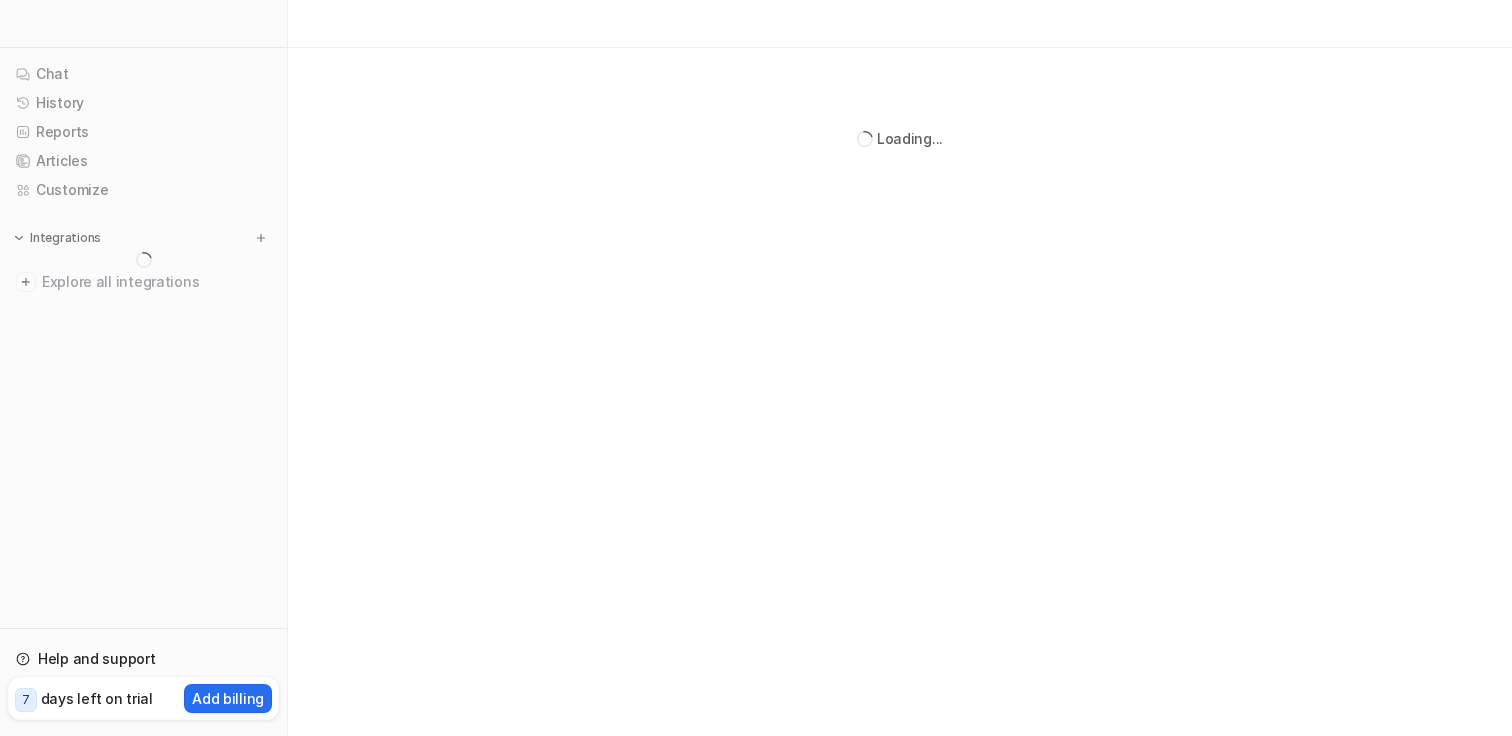scroll, scrollTop: 0, scrollLeft: 0, axis: both 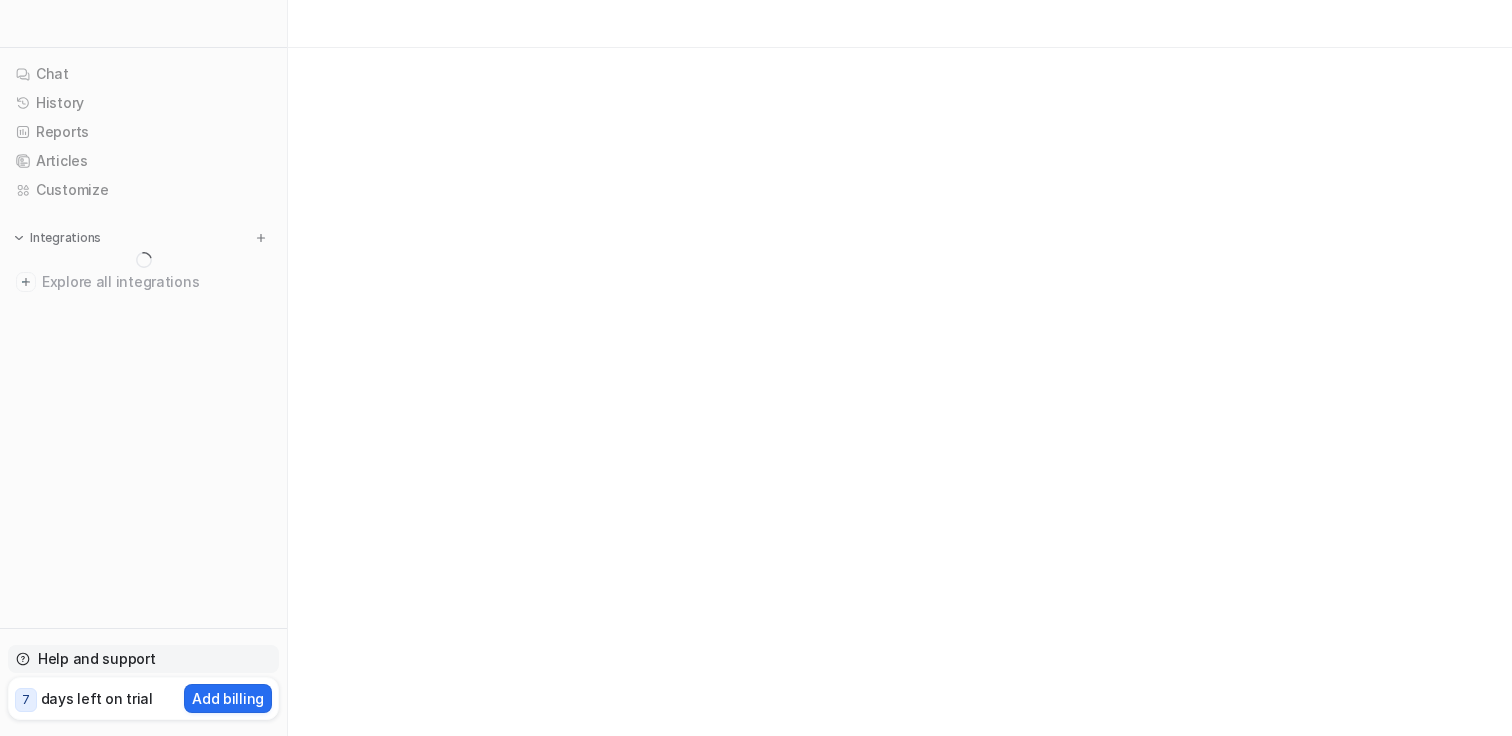 click on "Help and support" at bounding box center (143, 659) 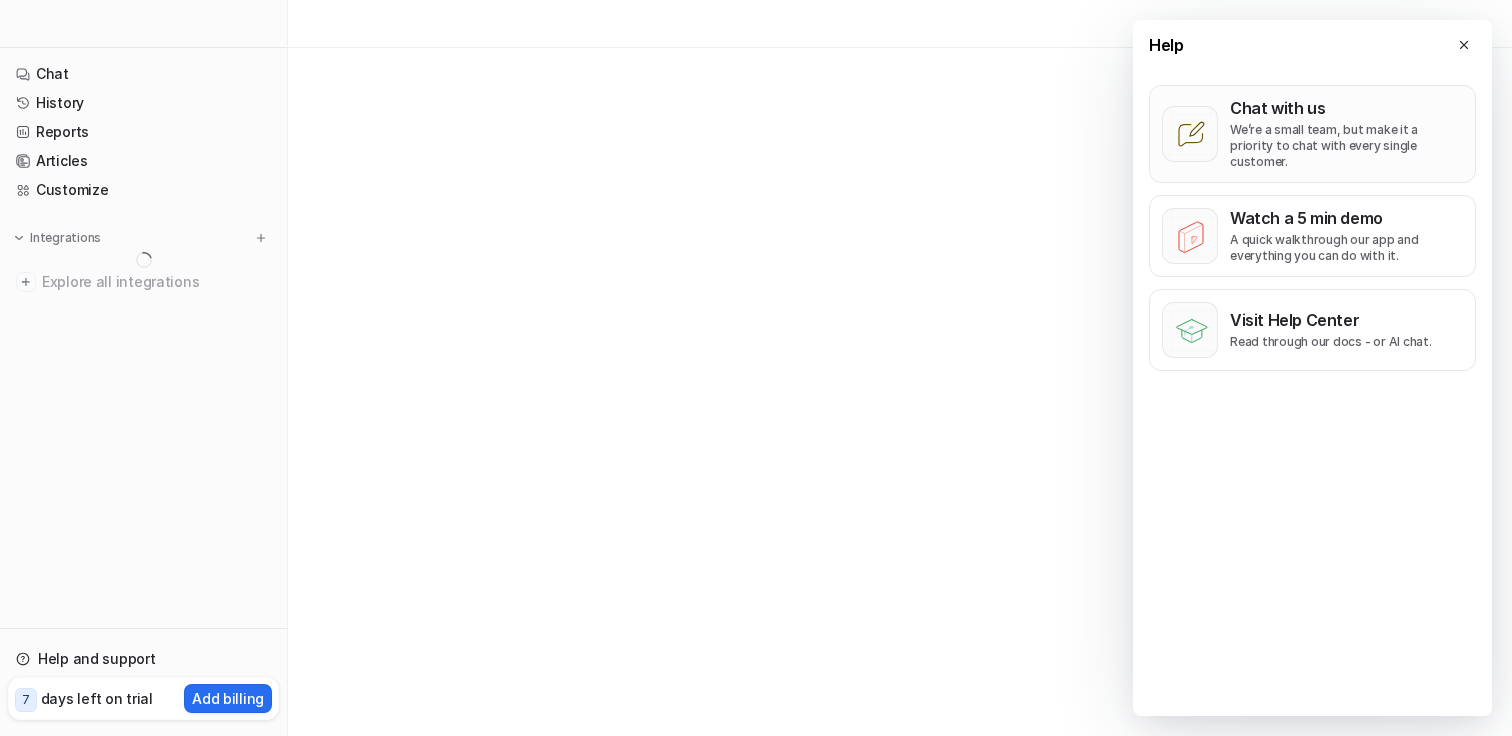 click on "Chat with us We’re a small team, but make it a priority to chat with every single customer." at bounding box center [1346, 134] 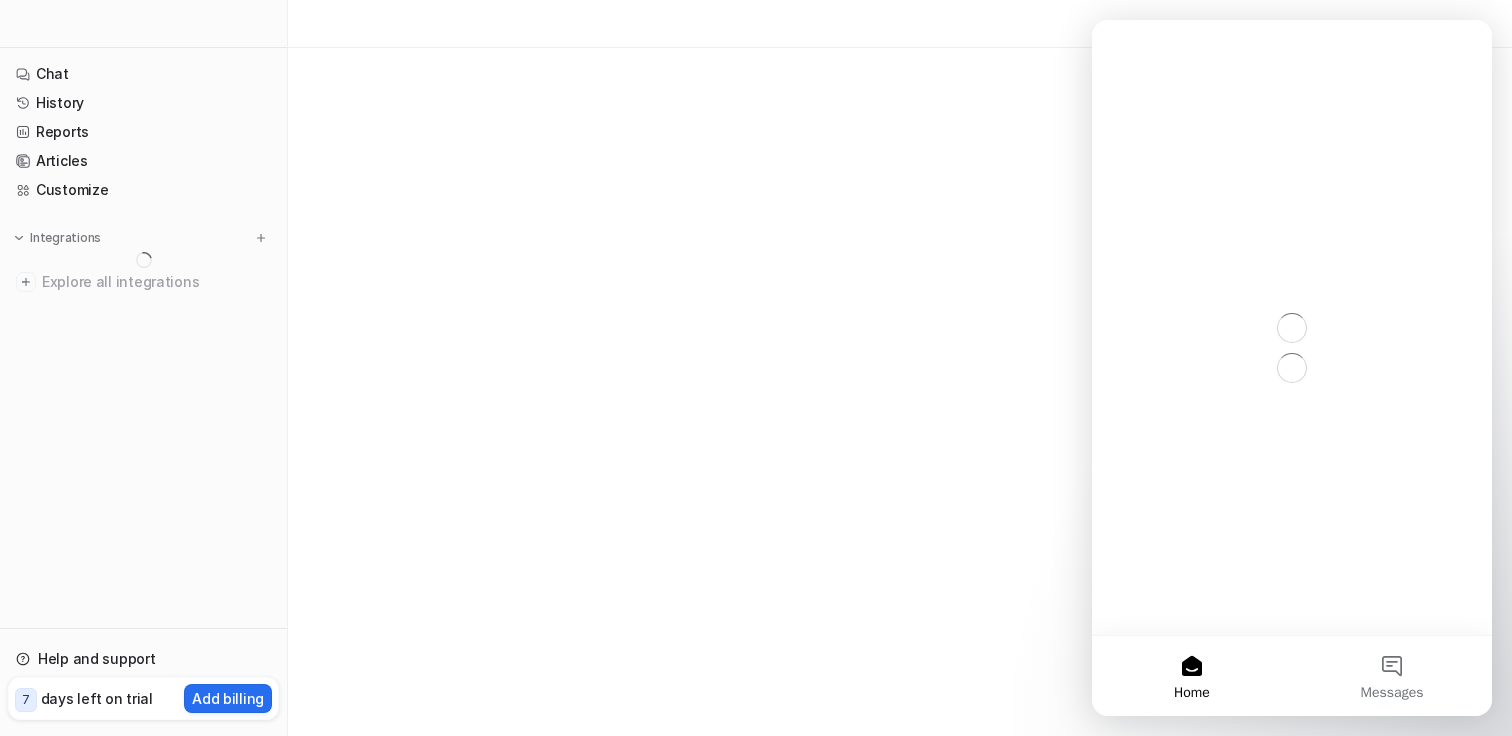 scroll, scrollTop: 0, scrollLeft: 0, axis: both 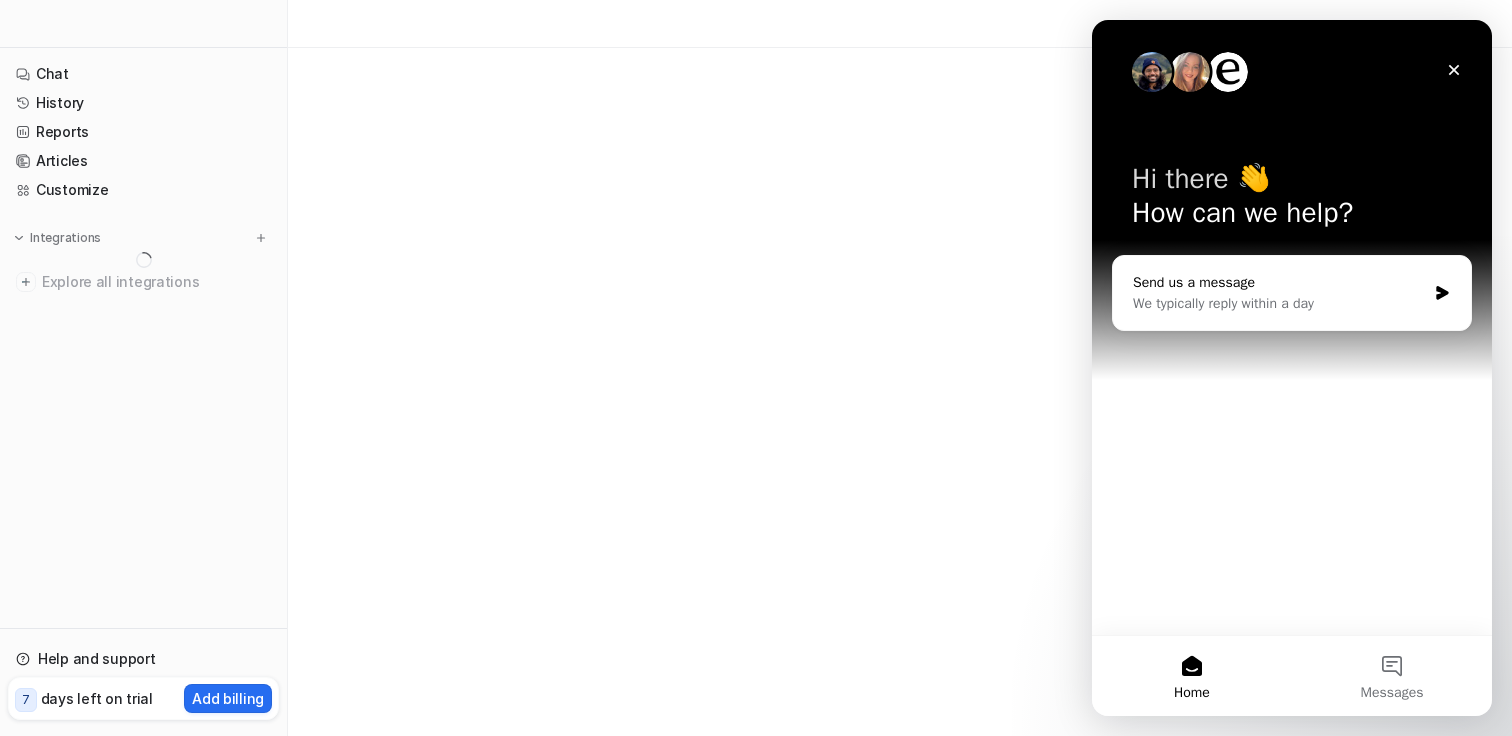 click on "Send us a message" at bounding box center (1279, 282) 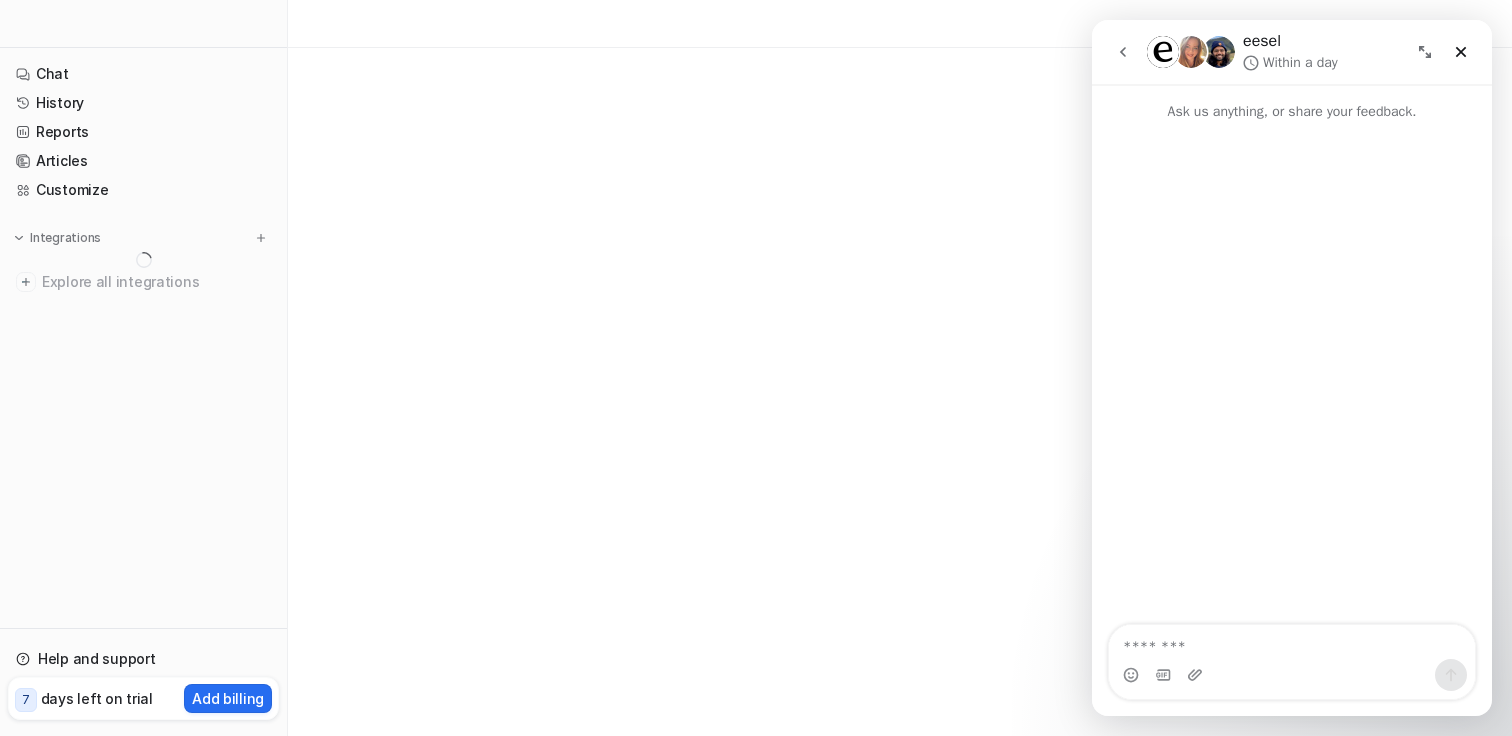 click at bounding box center [1292, 642] 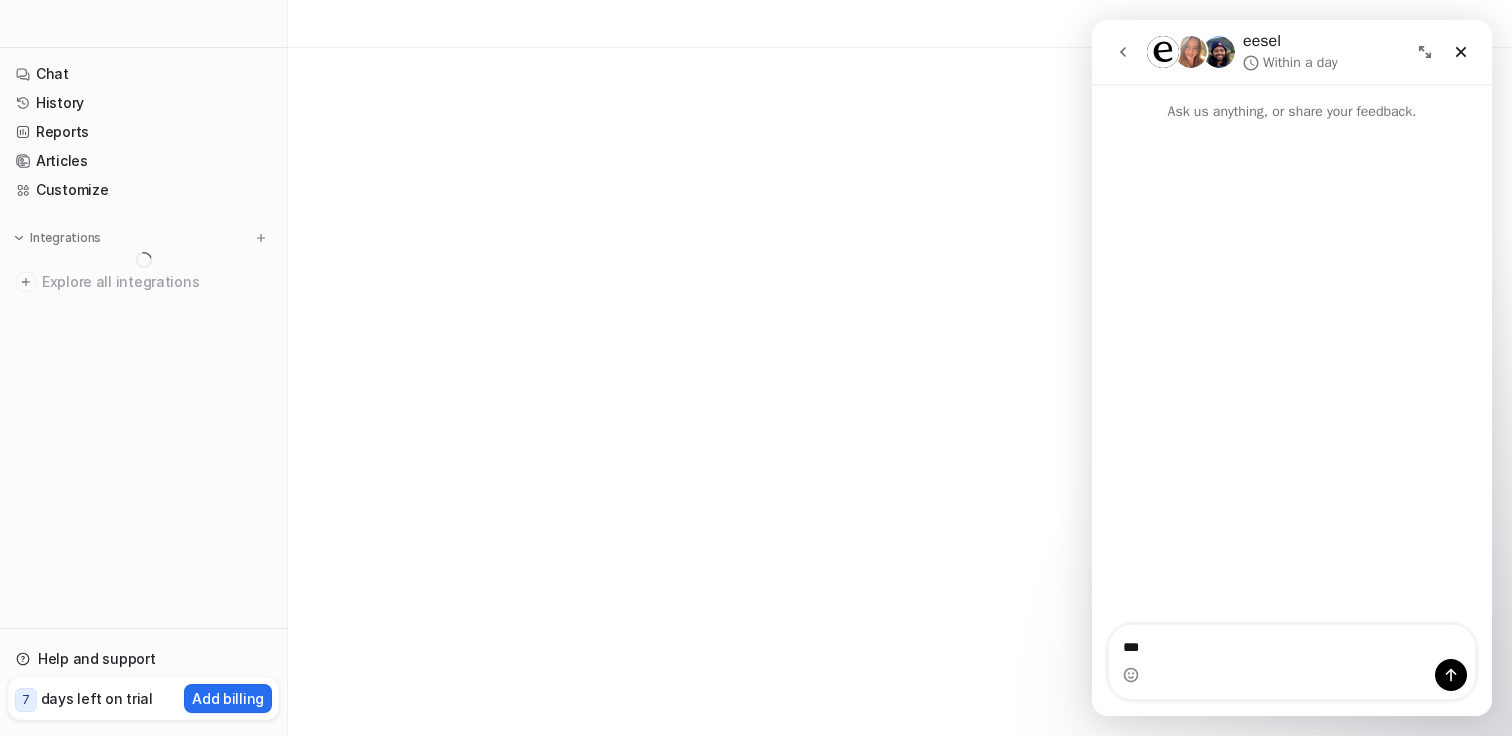 type on "****" 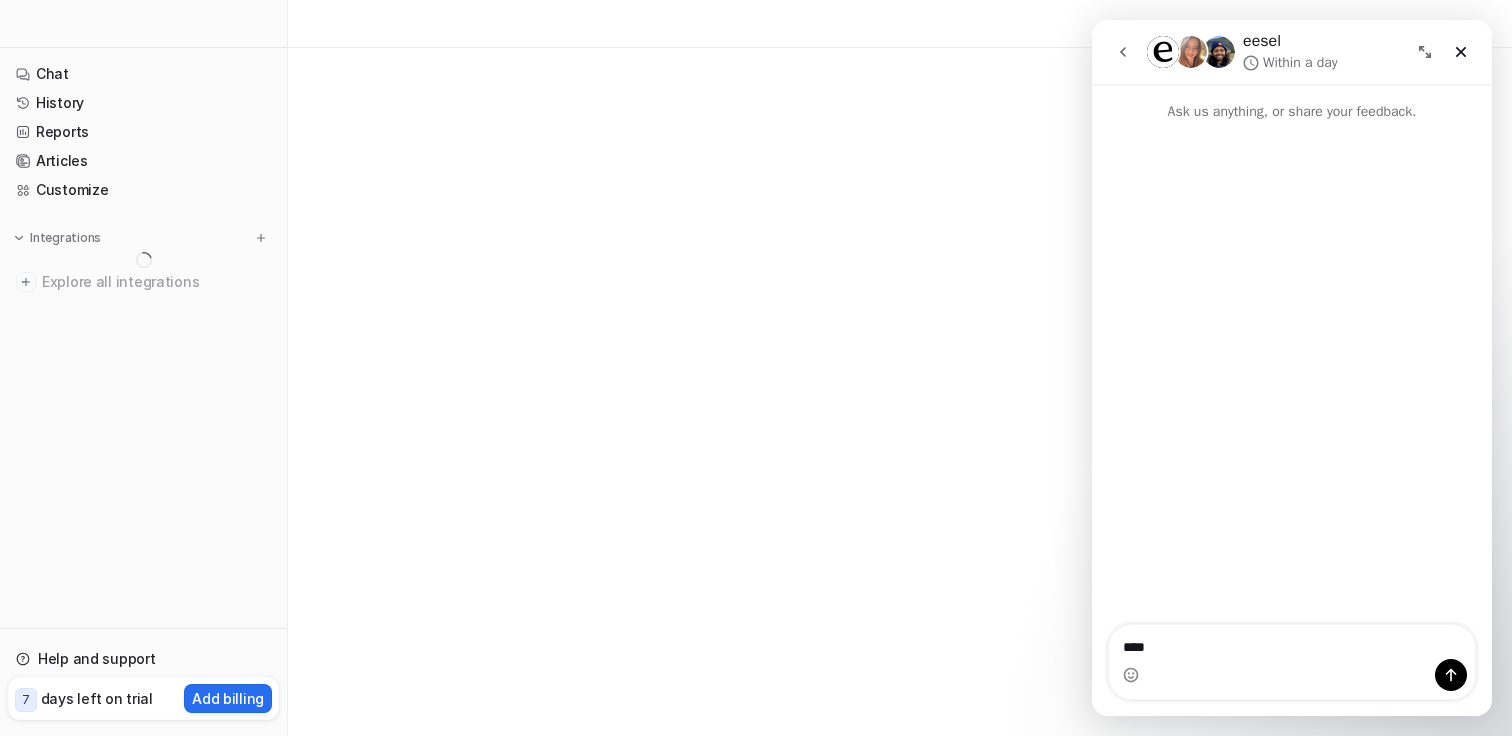 type 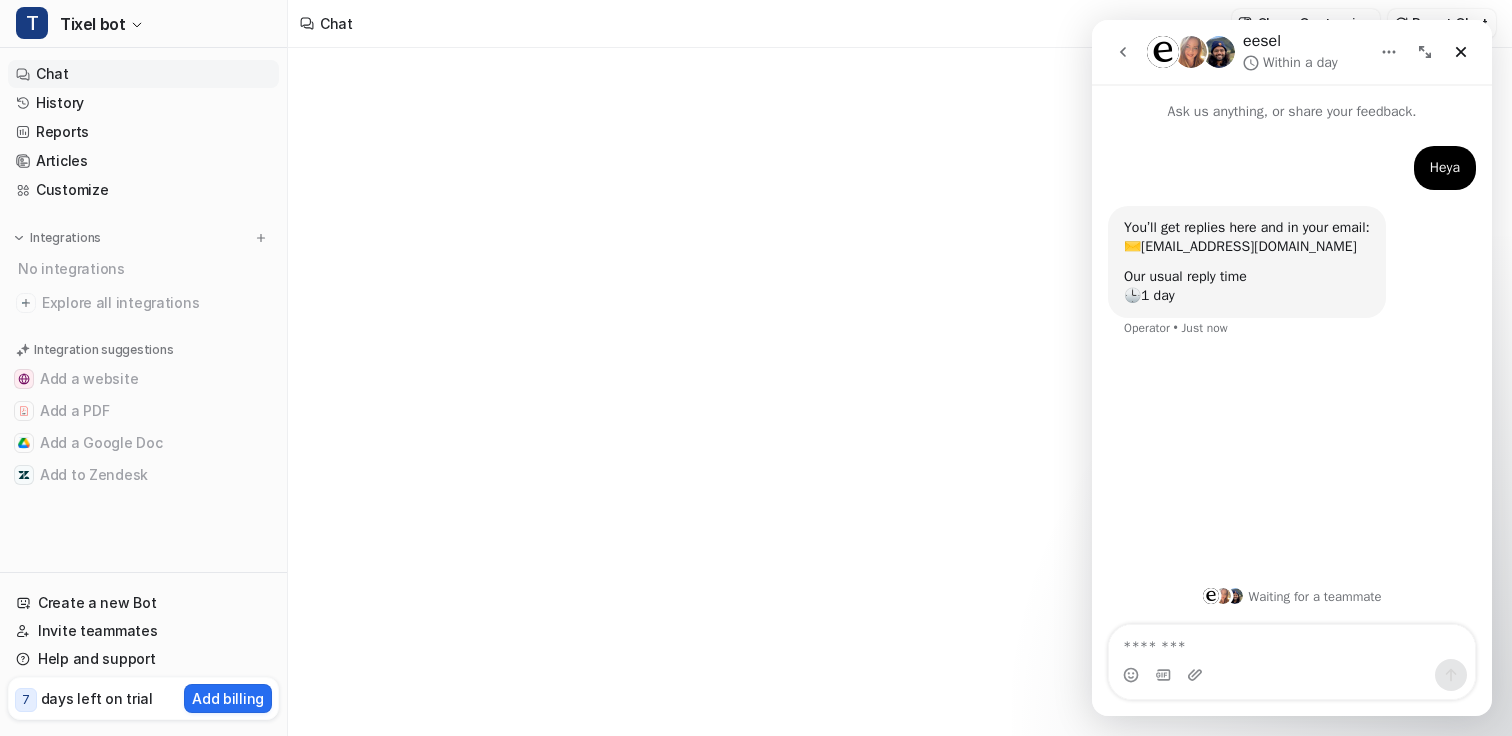 click on "eesel Within a day" at bounding box center [1292, 52] 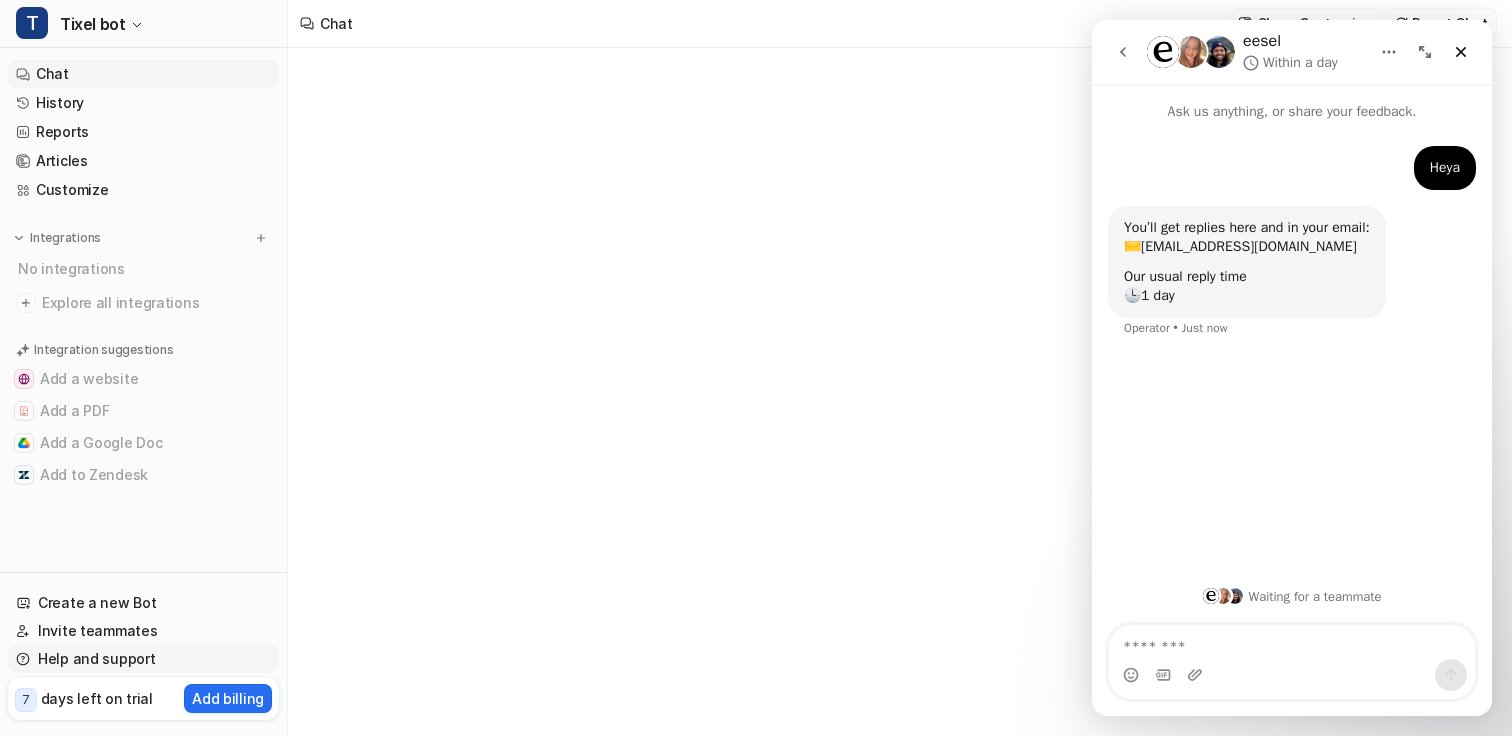 click on "Help and support" at bounding box center [143, 659] 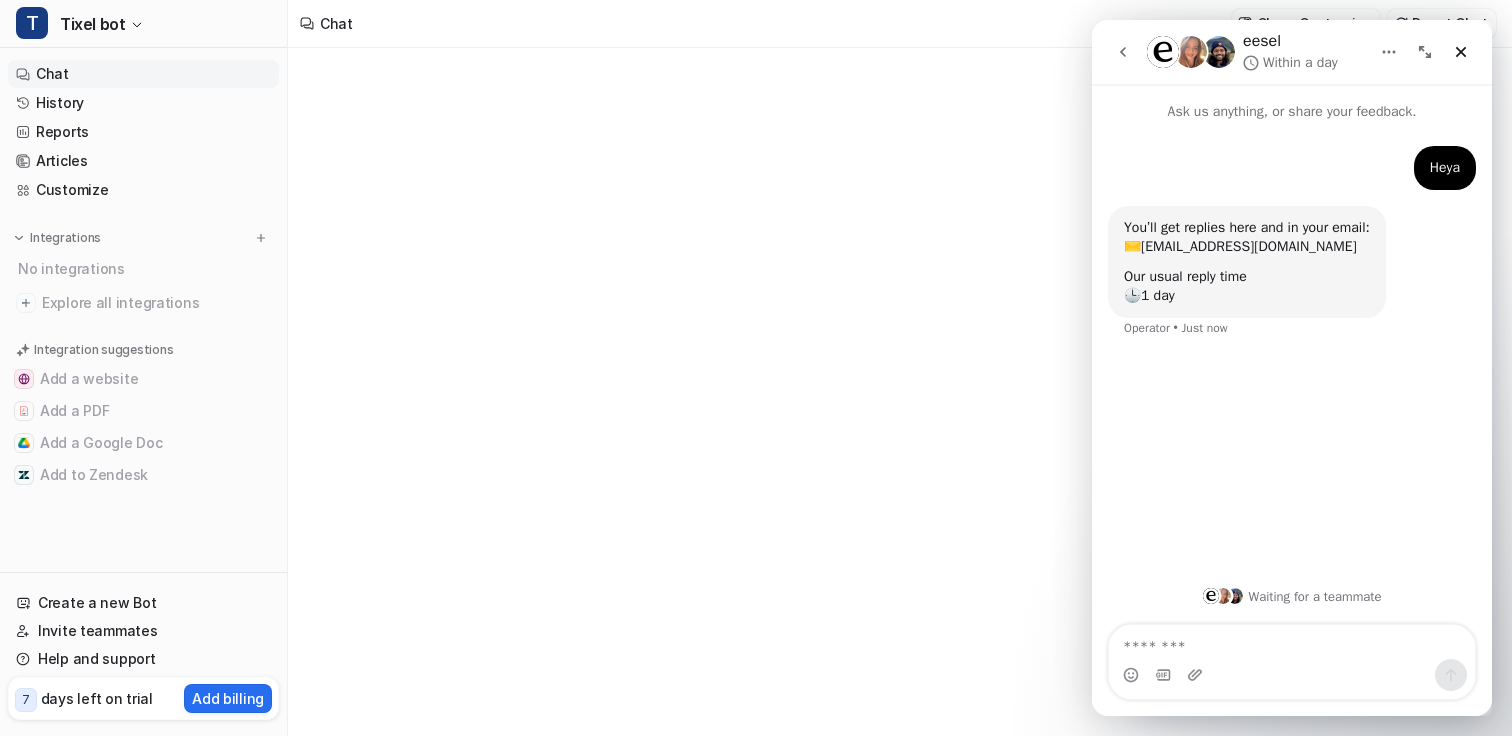 click 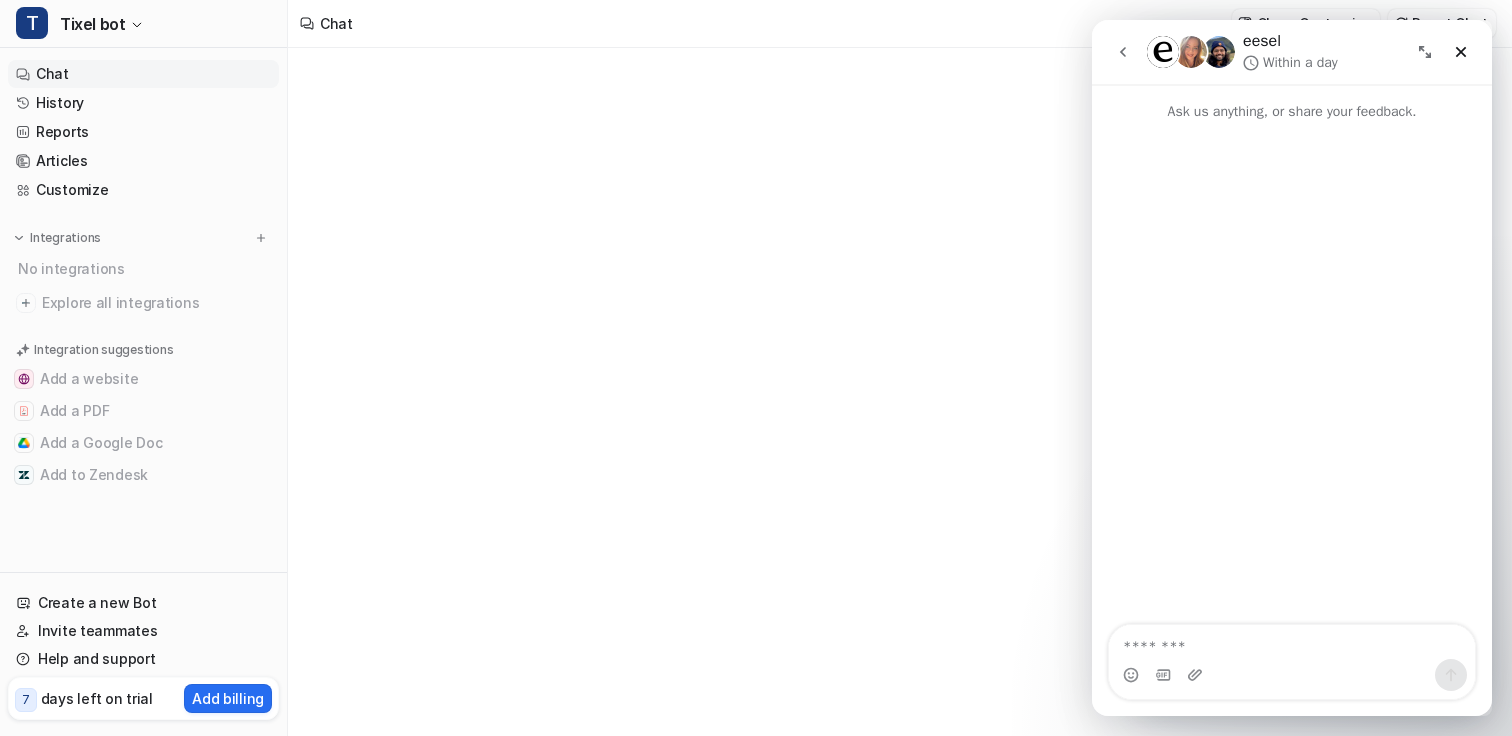 click 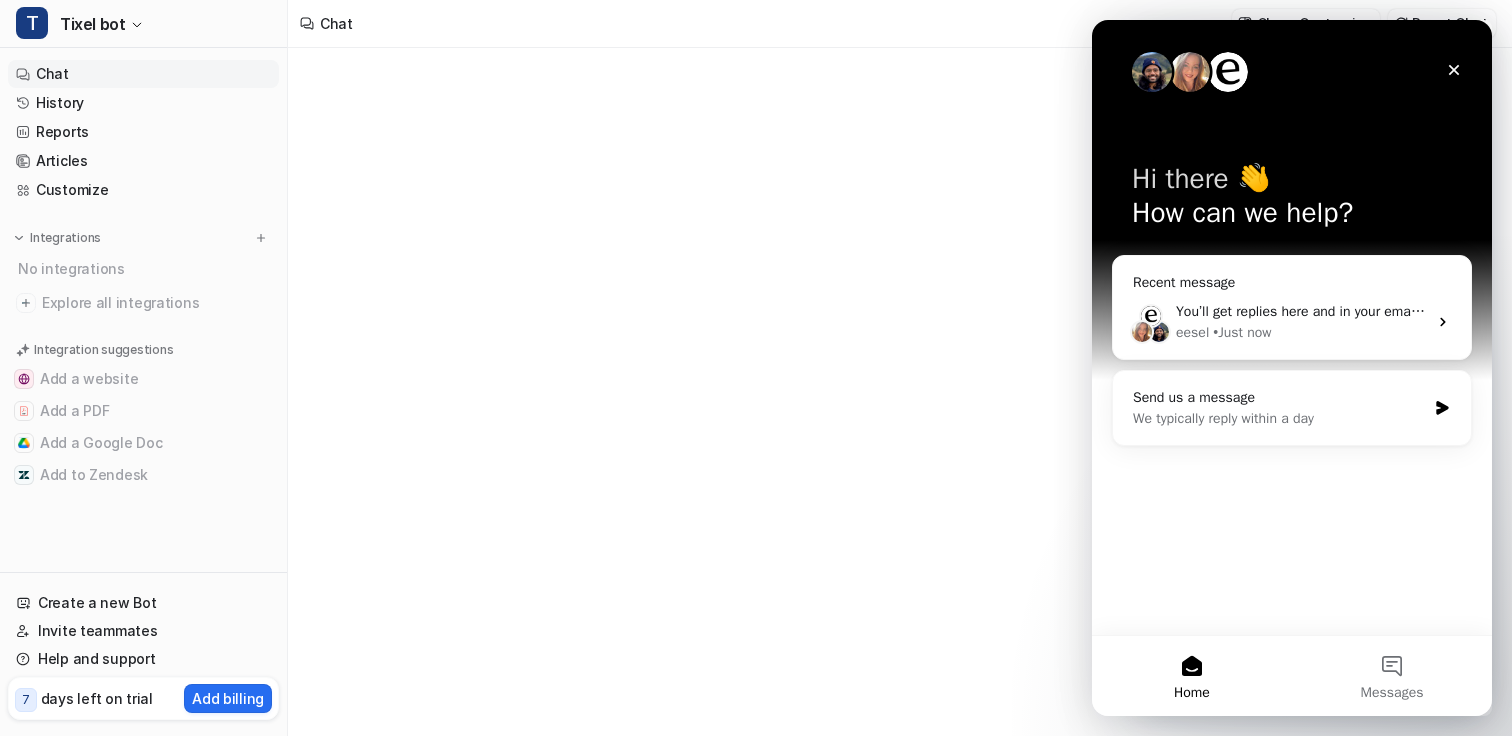 type on "**********" 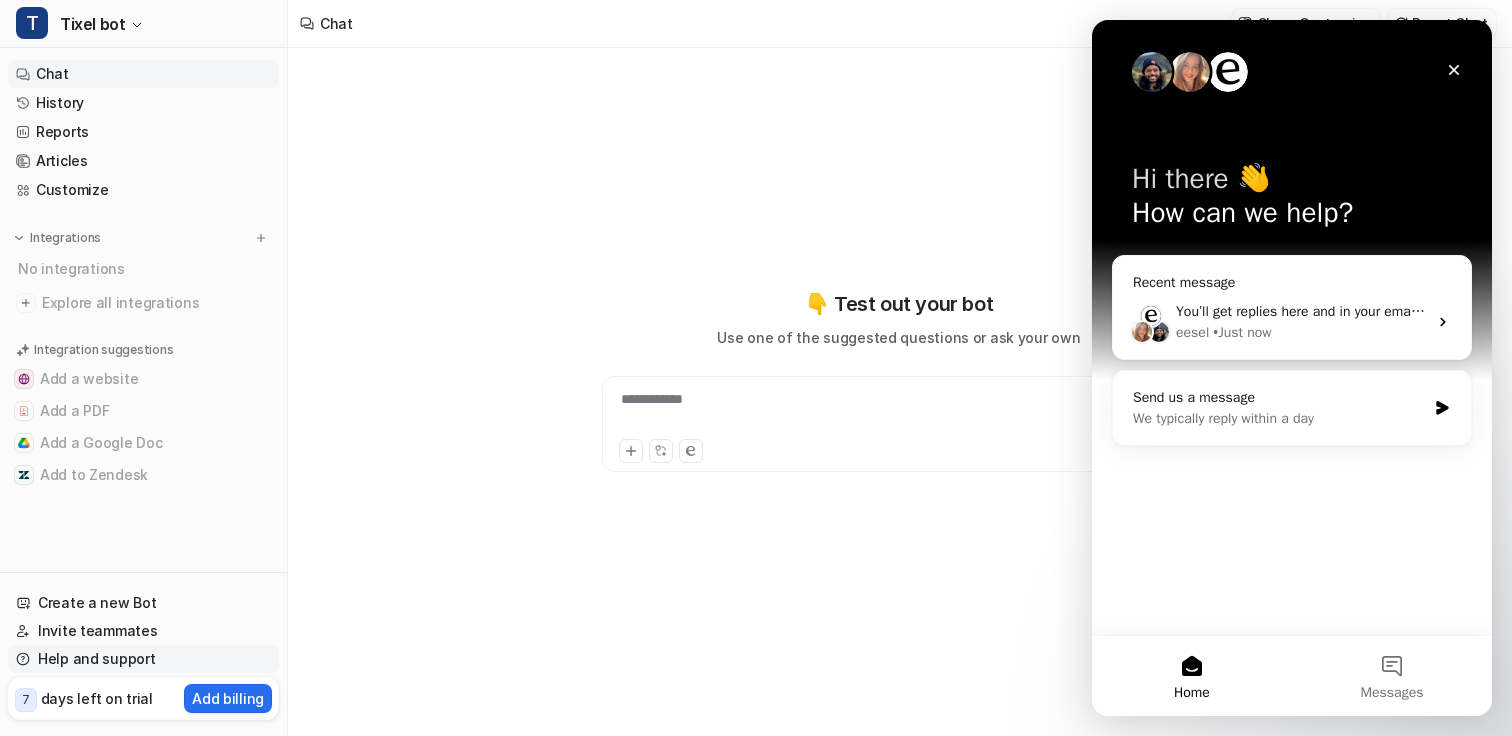 click on "Help and support" at bounding box center [143, 659] 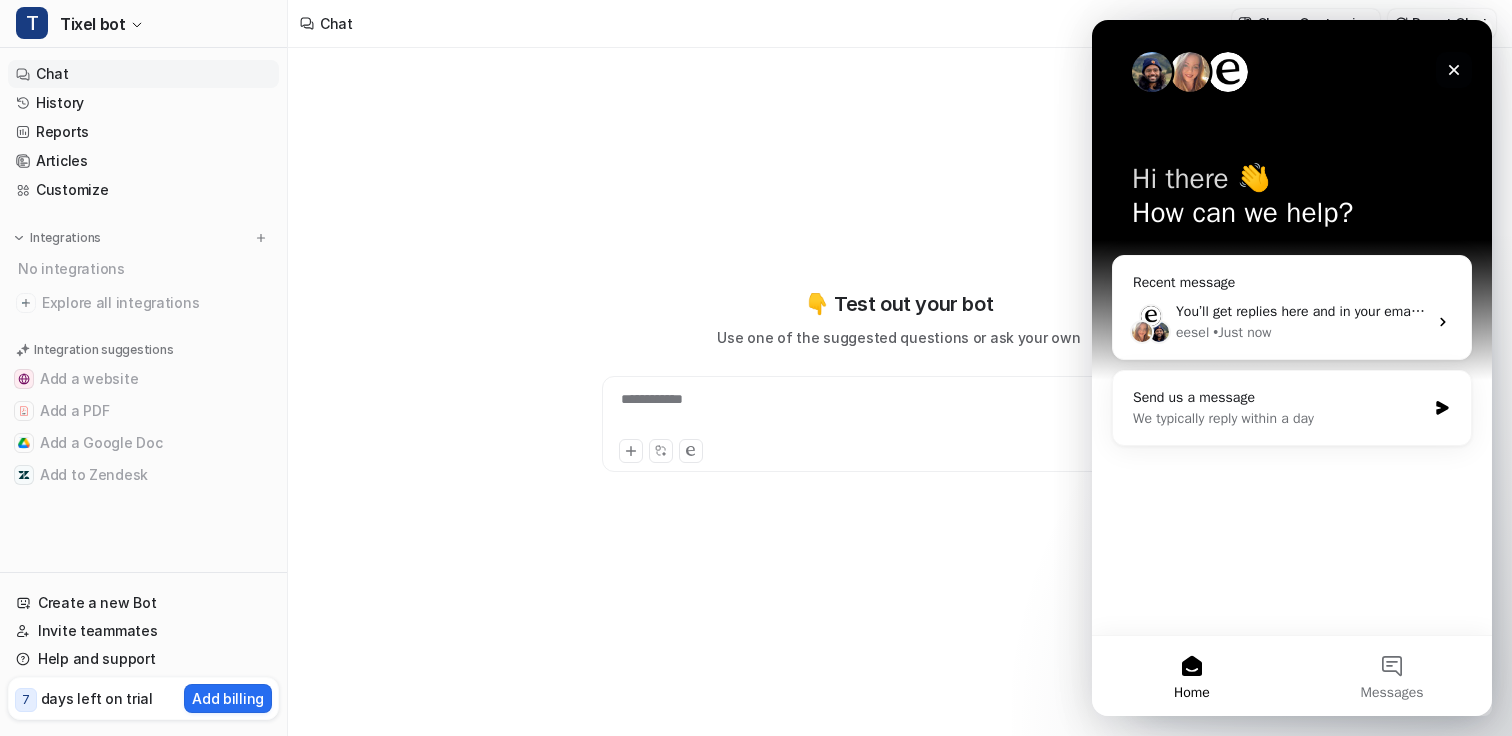 click 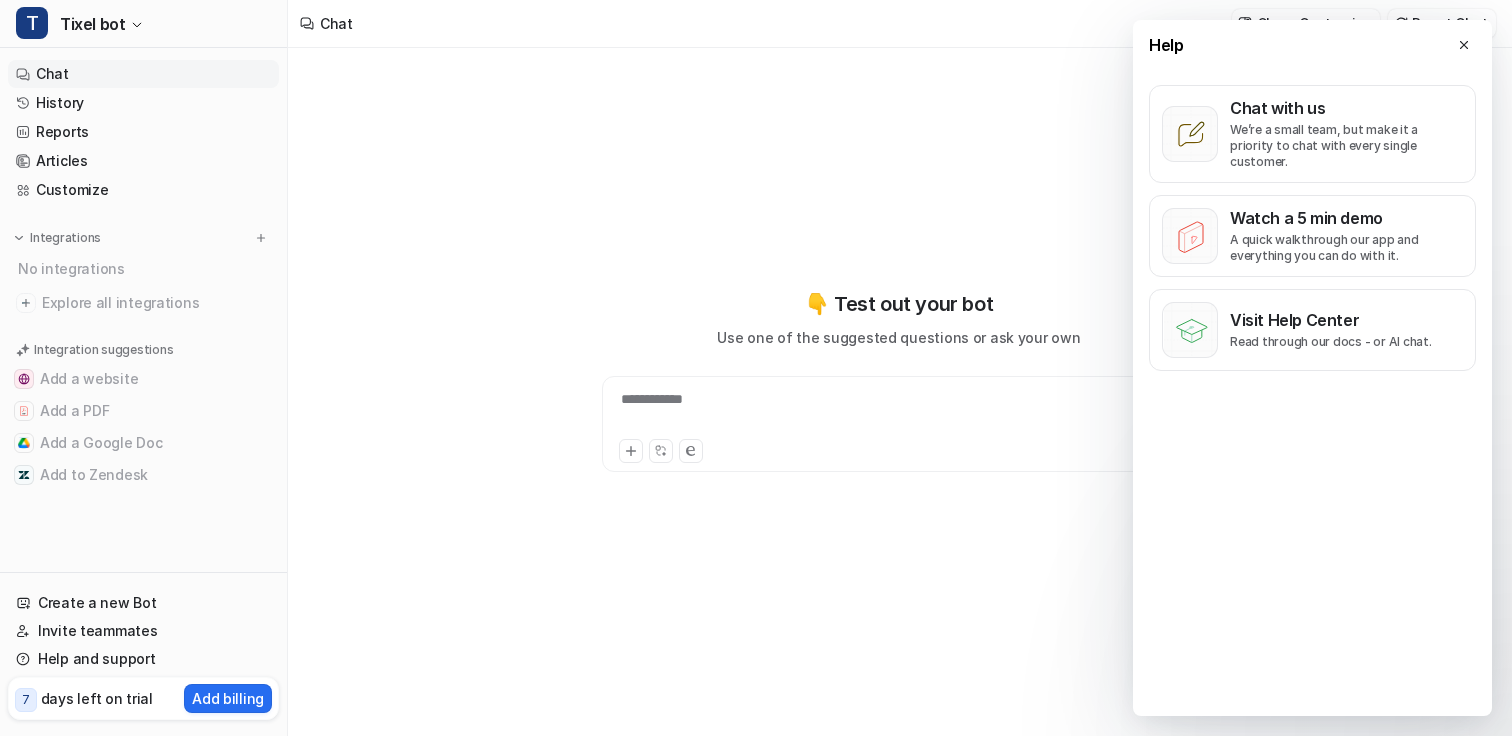 scroll, scrollTop: 0, scrollLeft: 0, axis: both 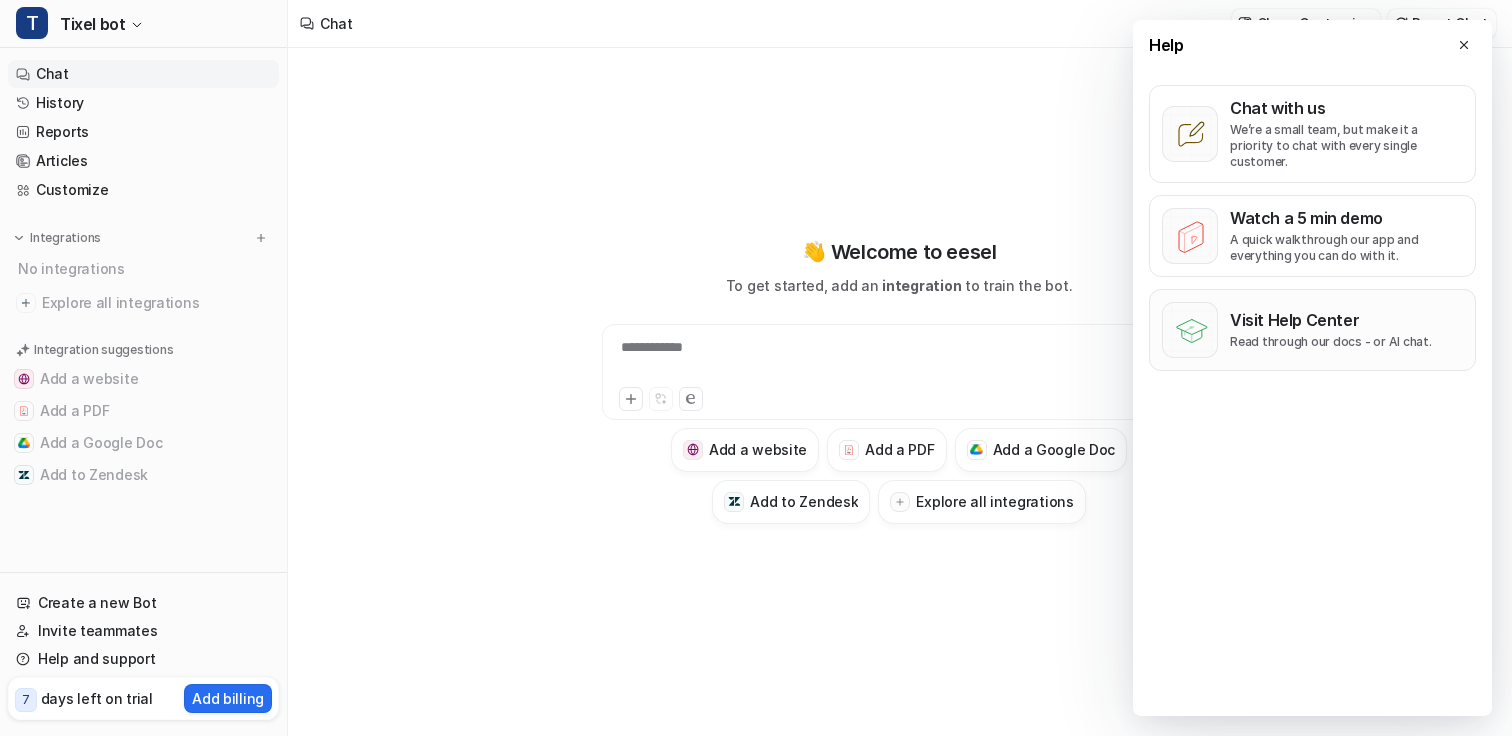 click on "Read through our docs - or AI chat." at bounding box center [1331, 342] 